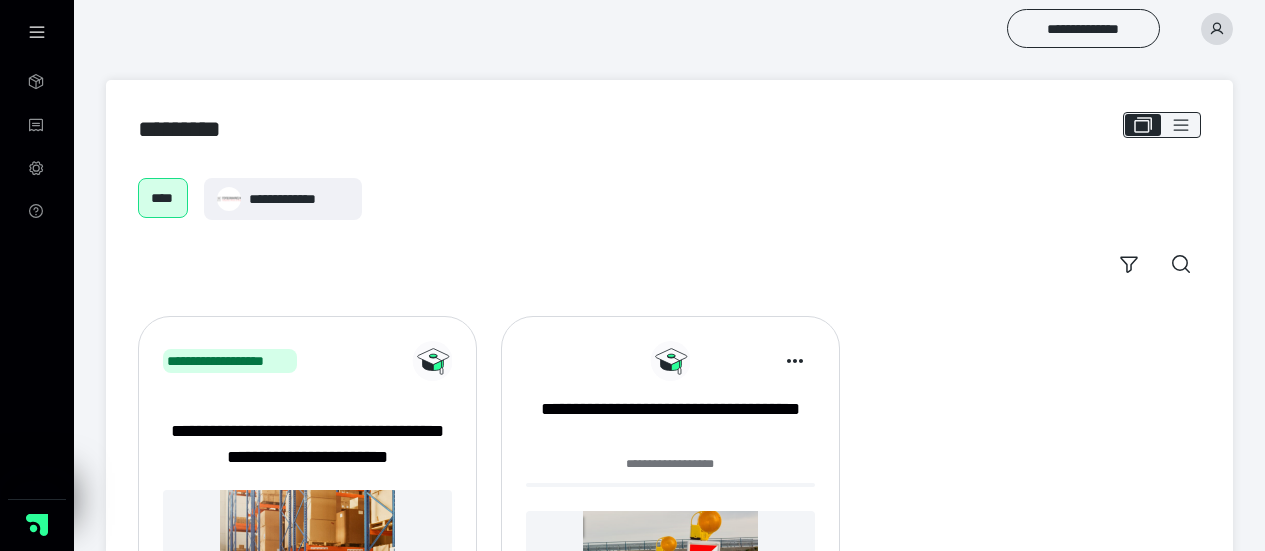 scroll, scrollTop: 0, scrollLeft: 0, axis: both 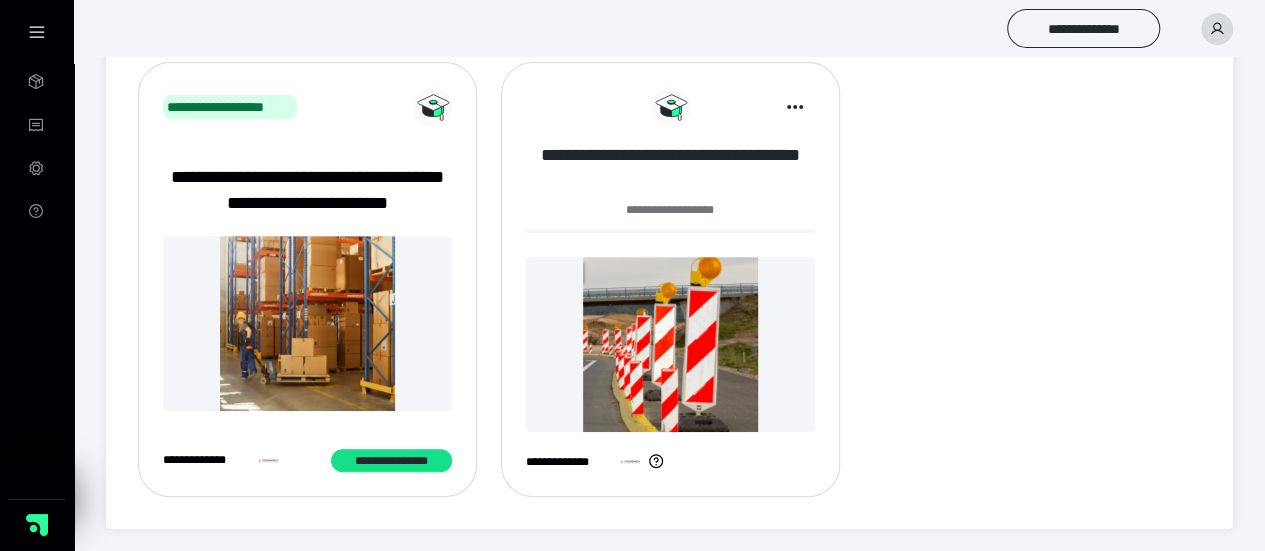 click on "**********" at bounding box center [670, 168] 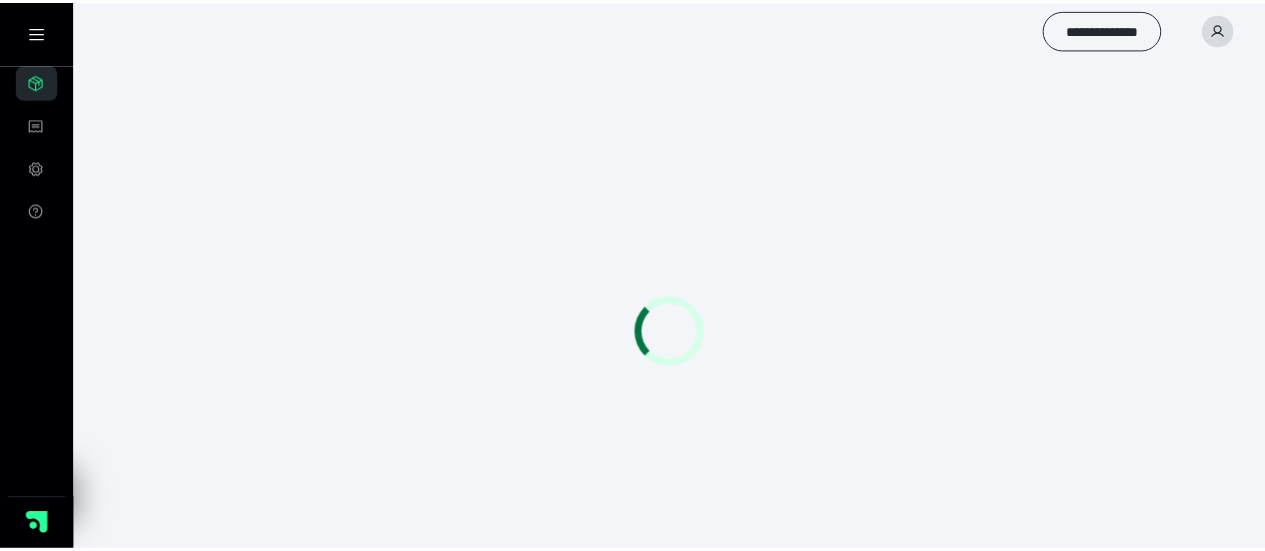 scroll, scrollTop: 0, scrollLeft: 0, axis: both 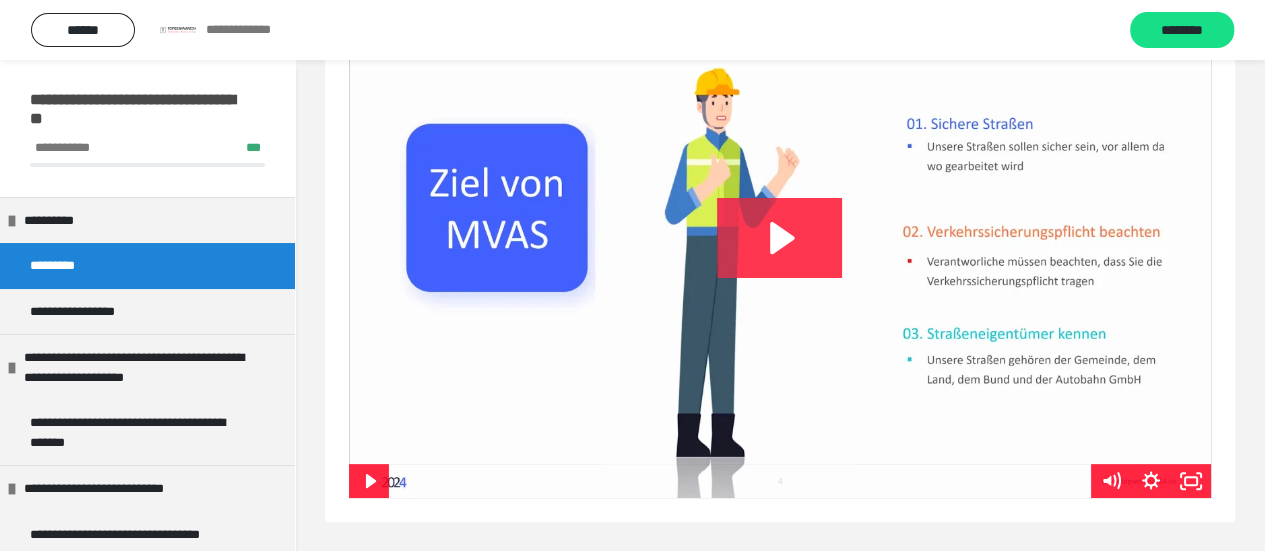 click 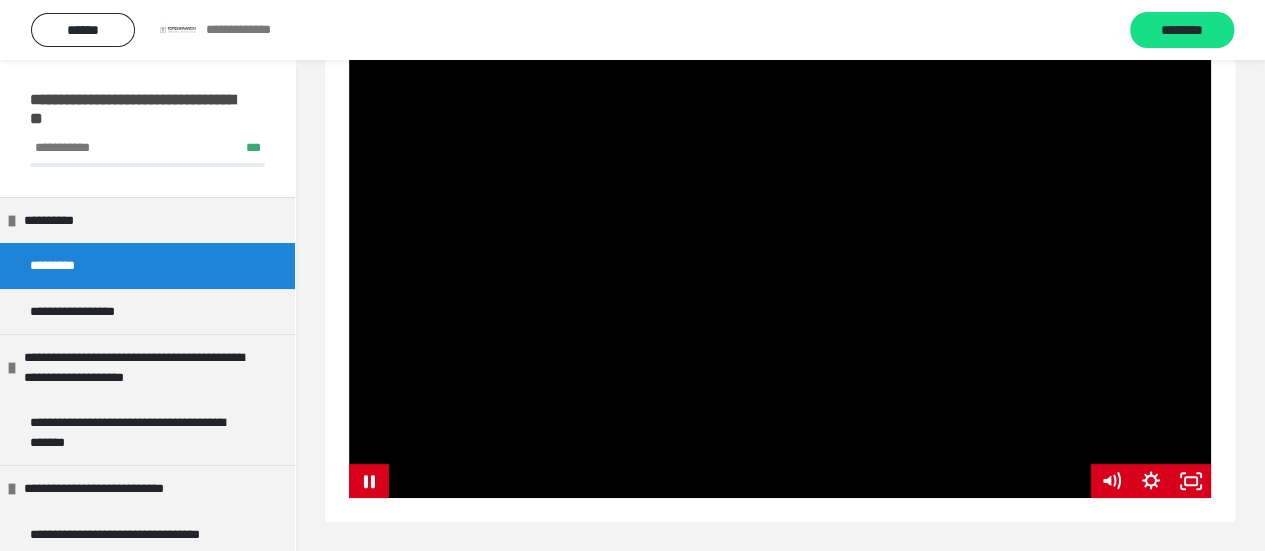type 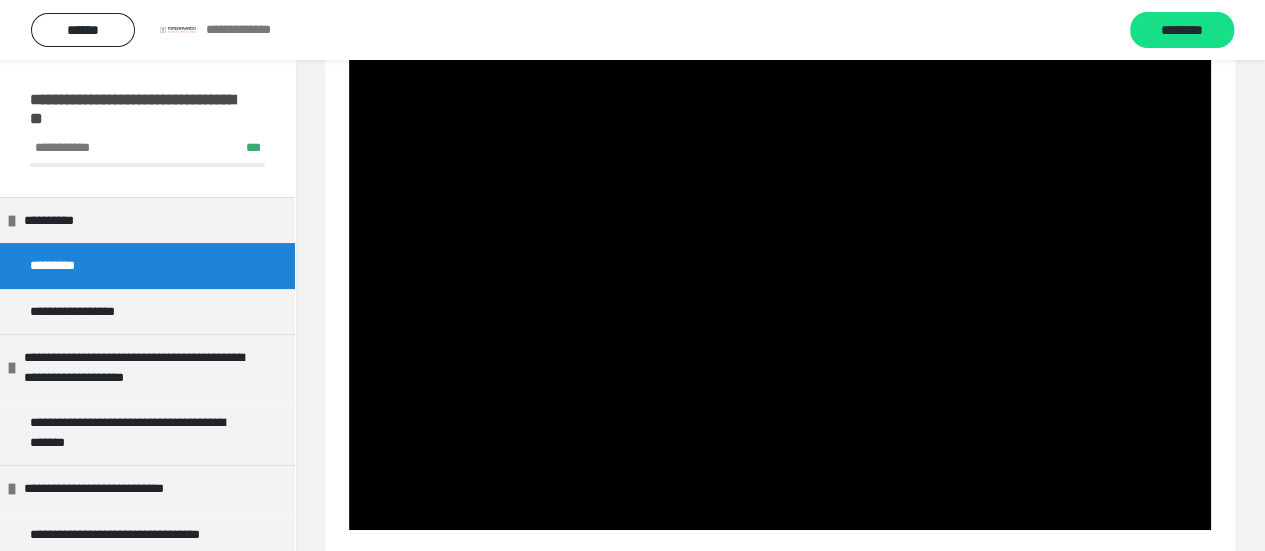 scroll, scrollTop: 128, scrollLeft: 0, axis: vertical 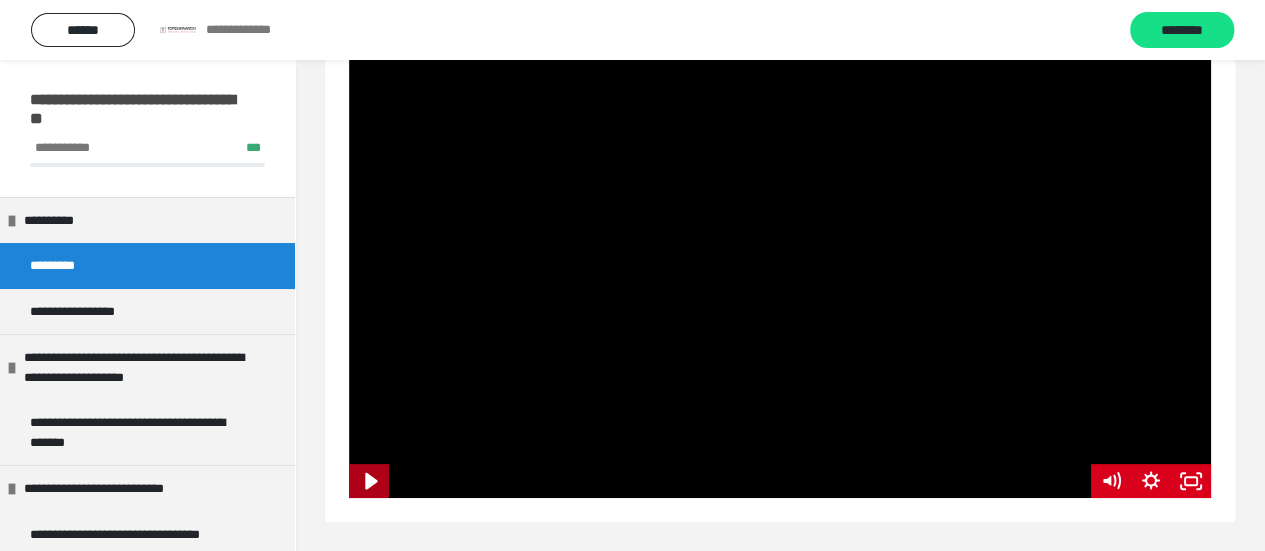 click 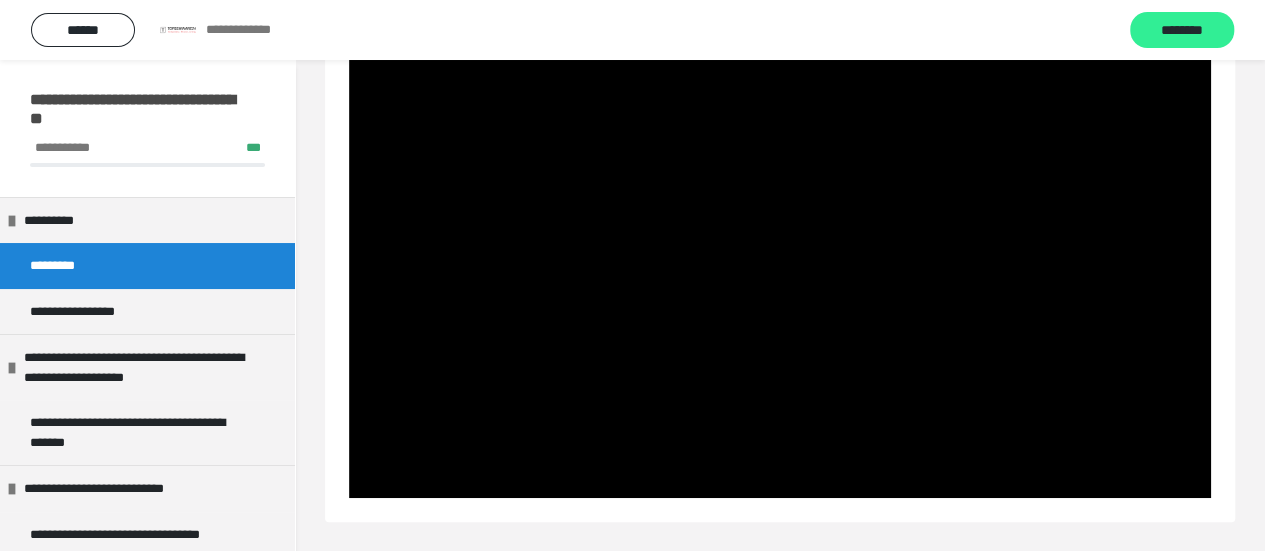 click on "********" at bounding box center [1182, 31] 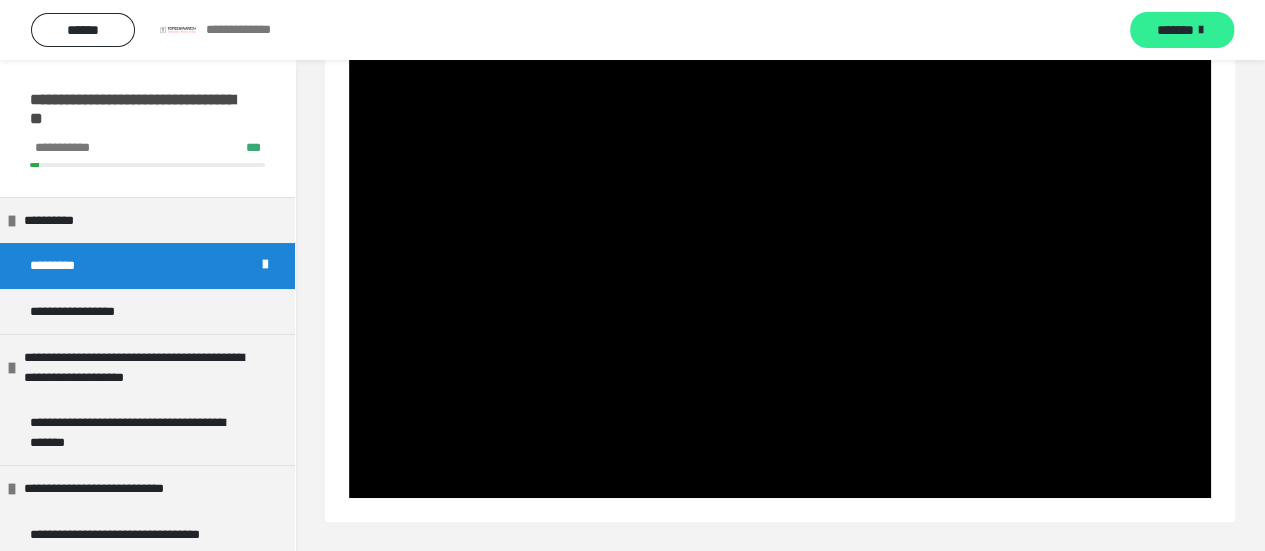 click on "*******" at bounding box center (1175, 30) 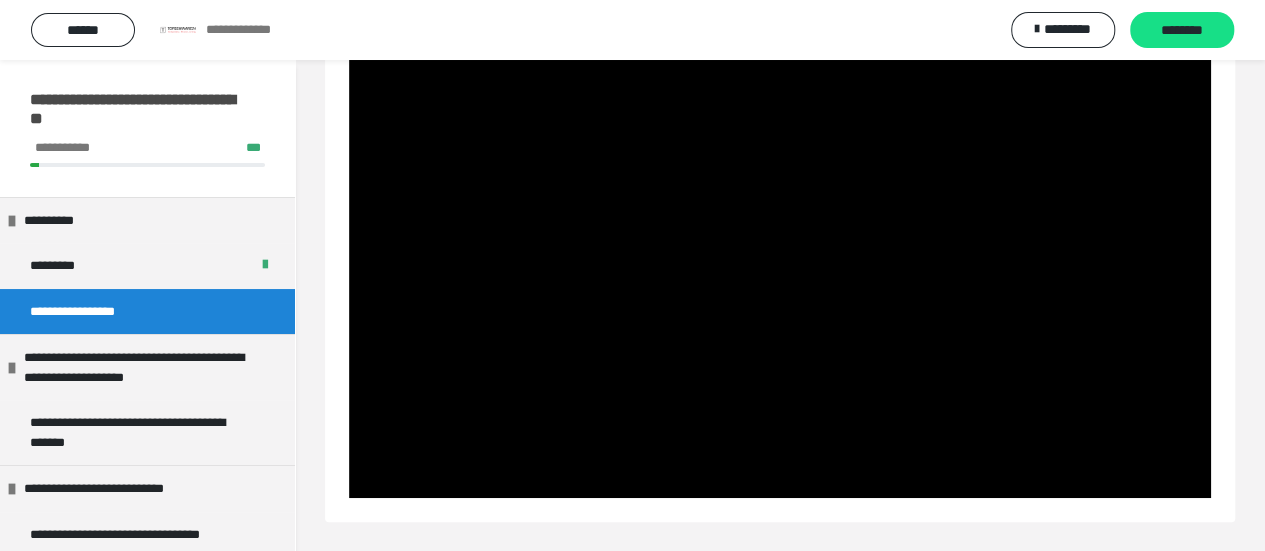 scroll, scrollTop: 60, scrollLeft: 0, axis: vertical 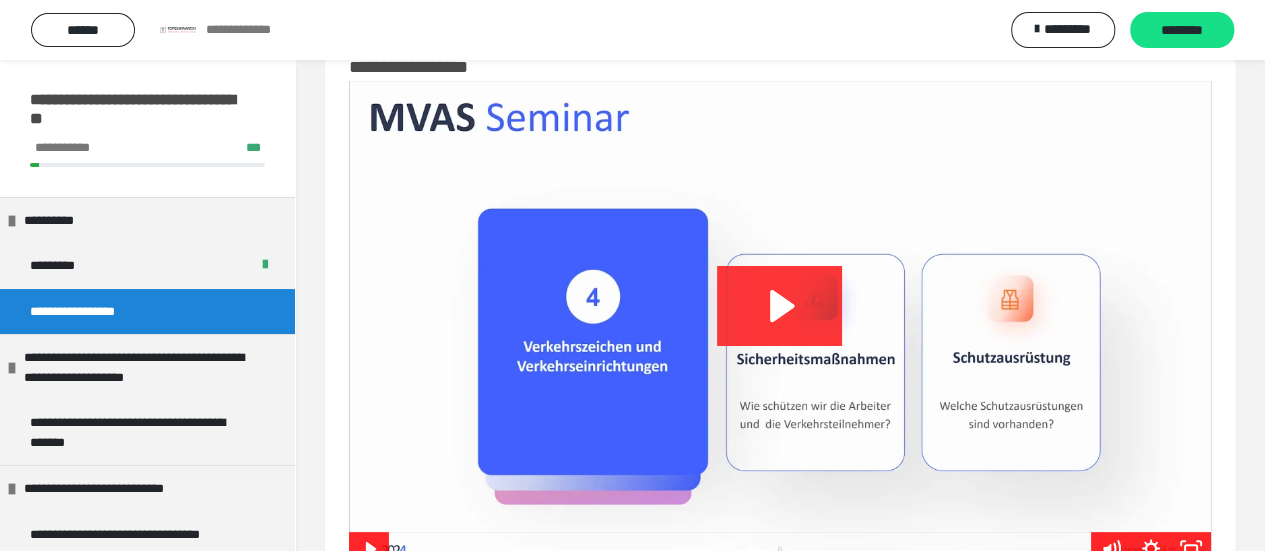 click 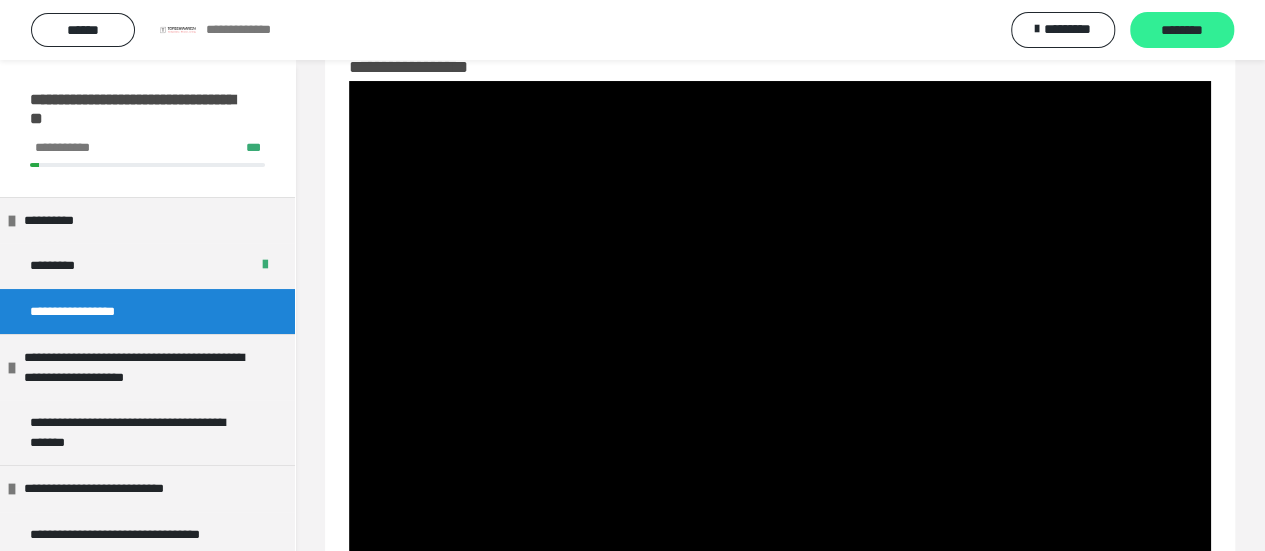 click on "********" at bounding box center [1182, 31] 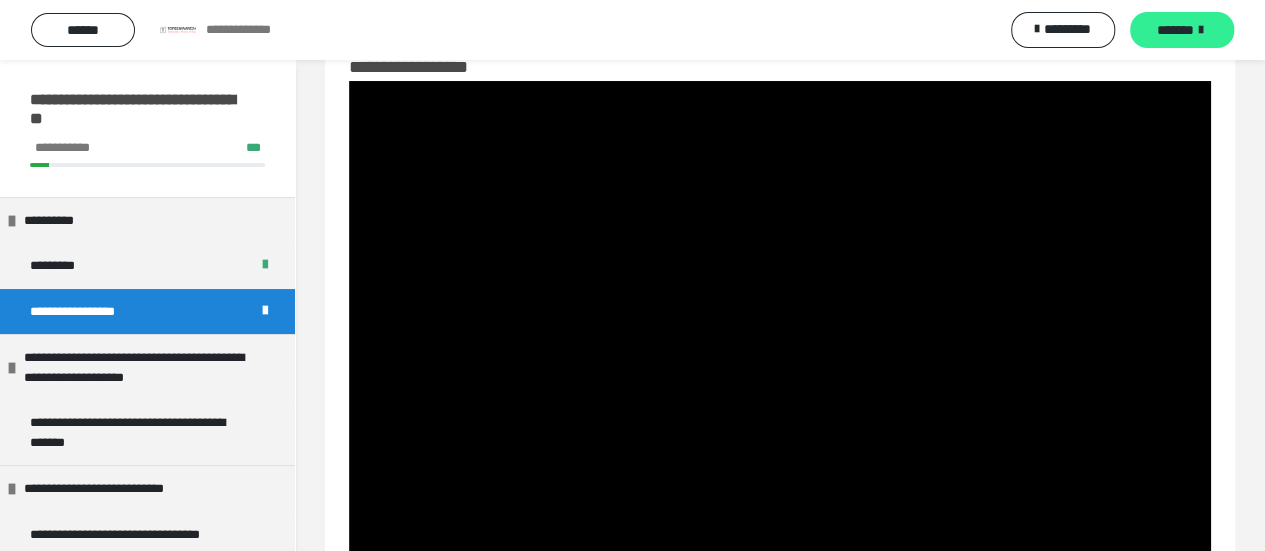 click on "*******" at bounding box center (1175, 30) 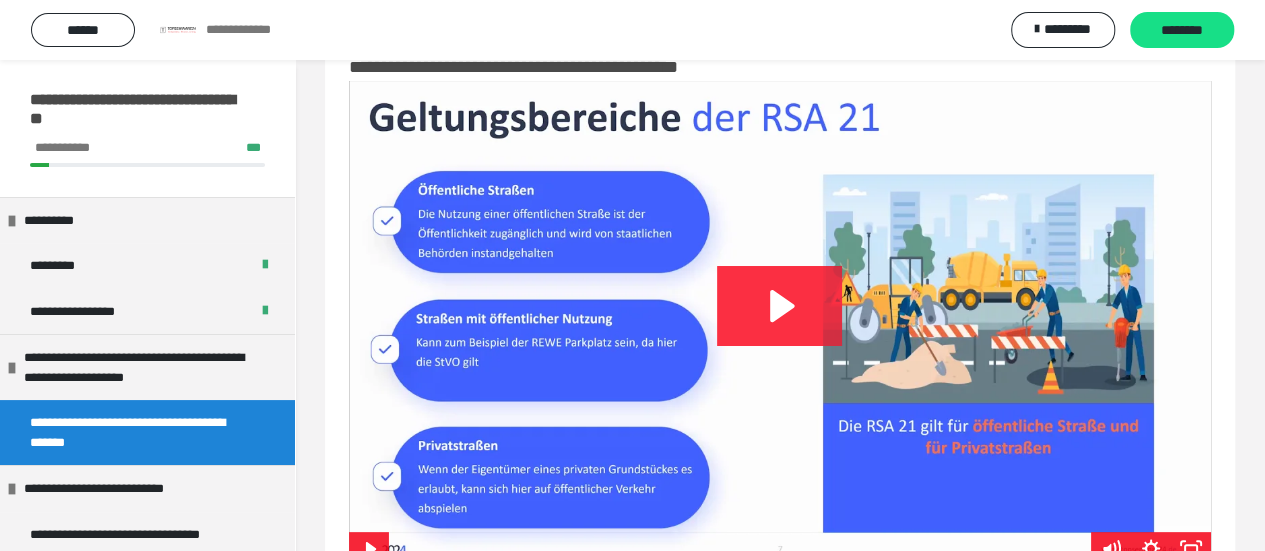 click 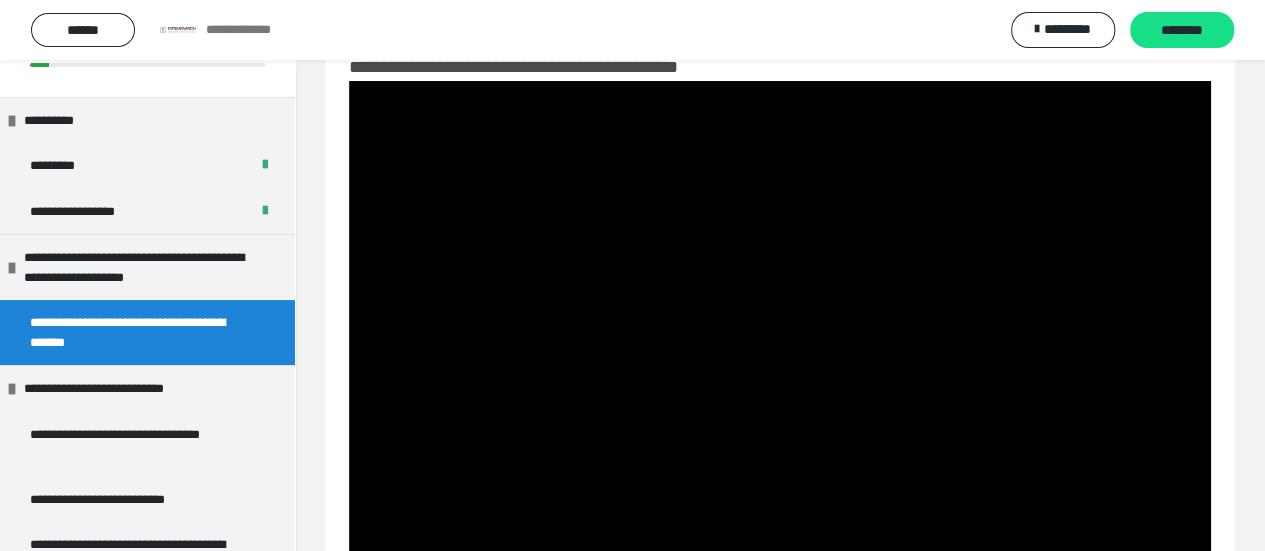 scroll, scrollTop: 98, scrollLeft: 0, axis: vertical 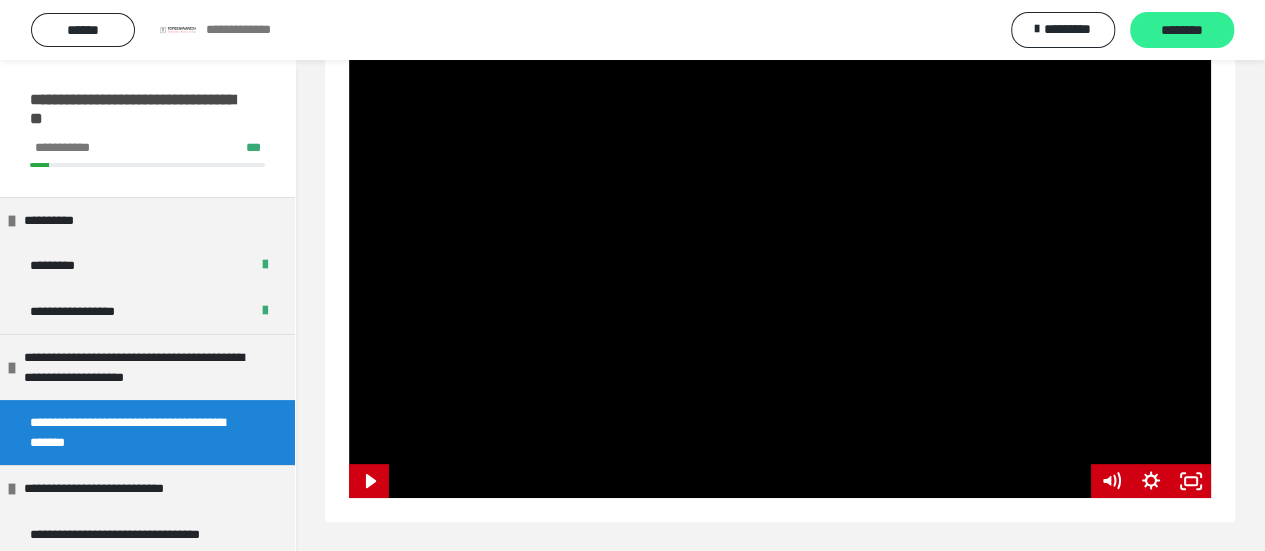 click on "********" at bounding box center (1182, 31) 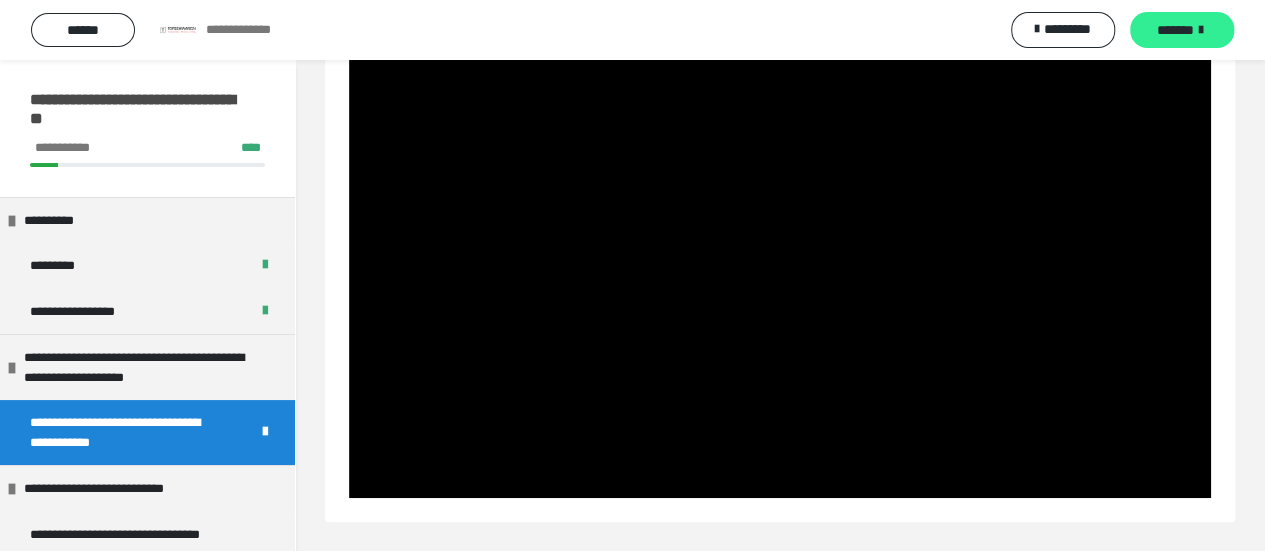 click on "*******" at bounding box center [1175, 30] 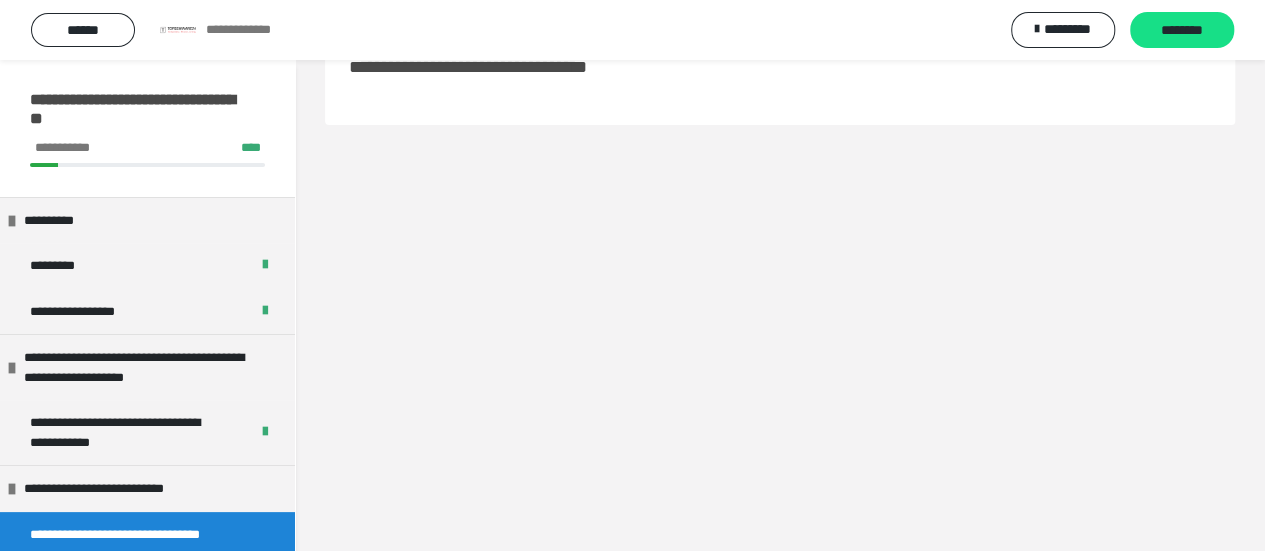 scroll, scrollTop: 60, scrollLeft: 0, axis: vertical 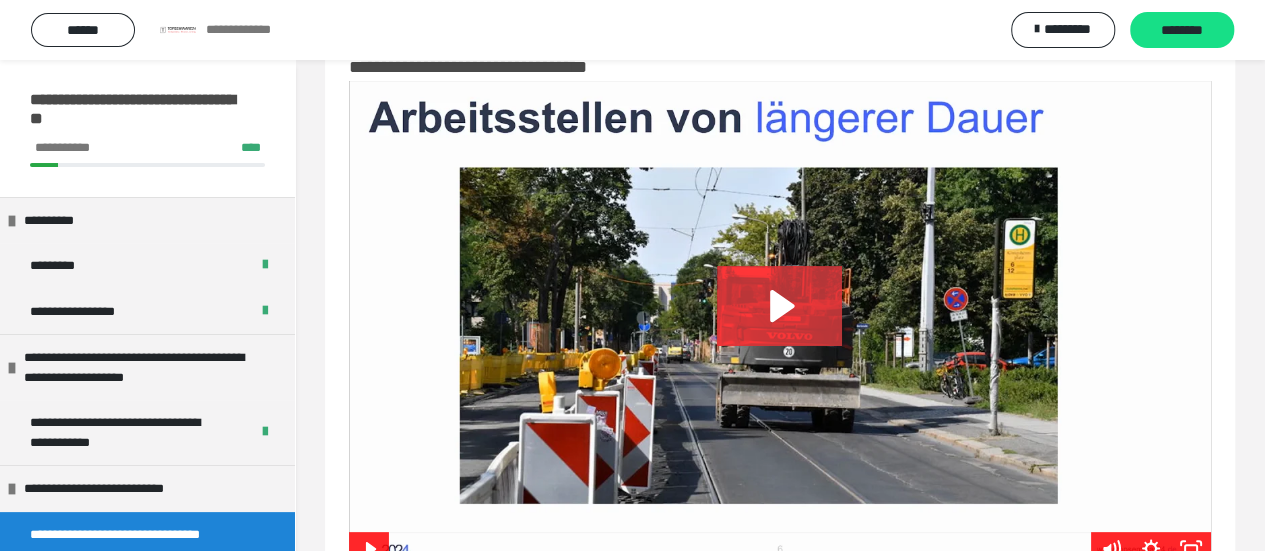 click 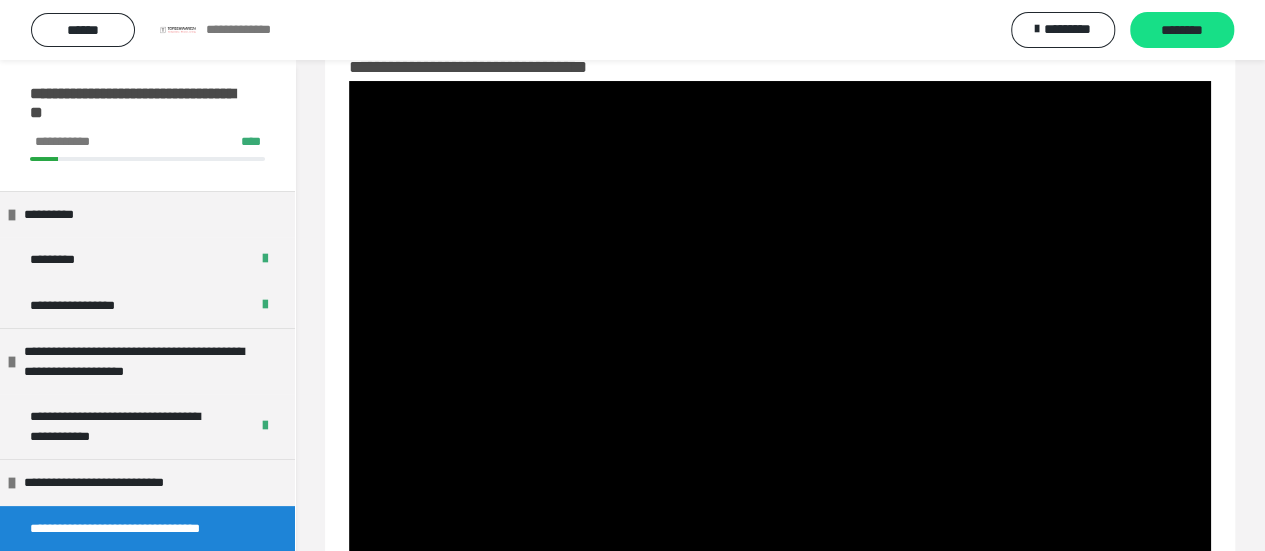 scroll, scrollTop: 1, scrollLeft: 0, axis: vertical 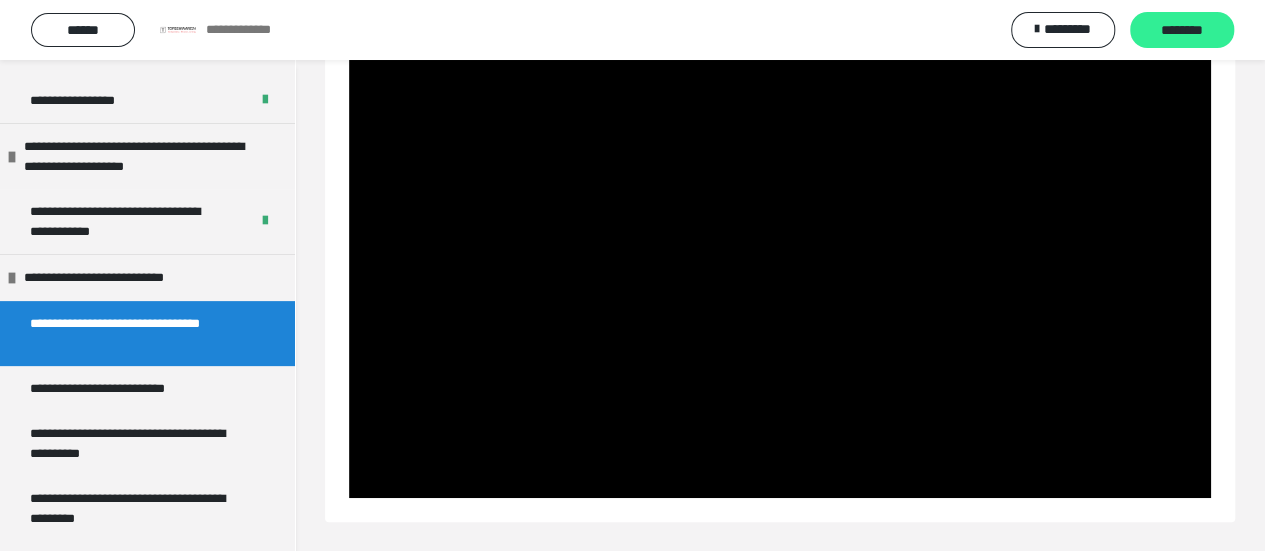 click on "********" at bounding box center (1182, 31) 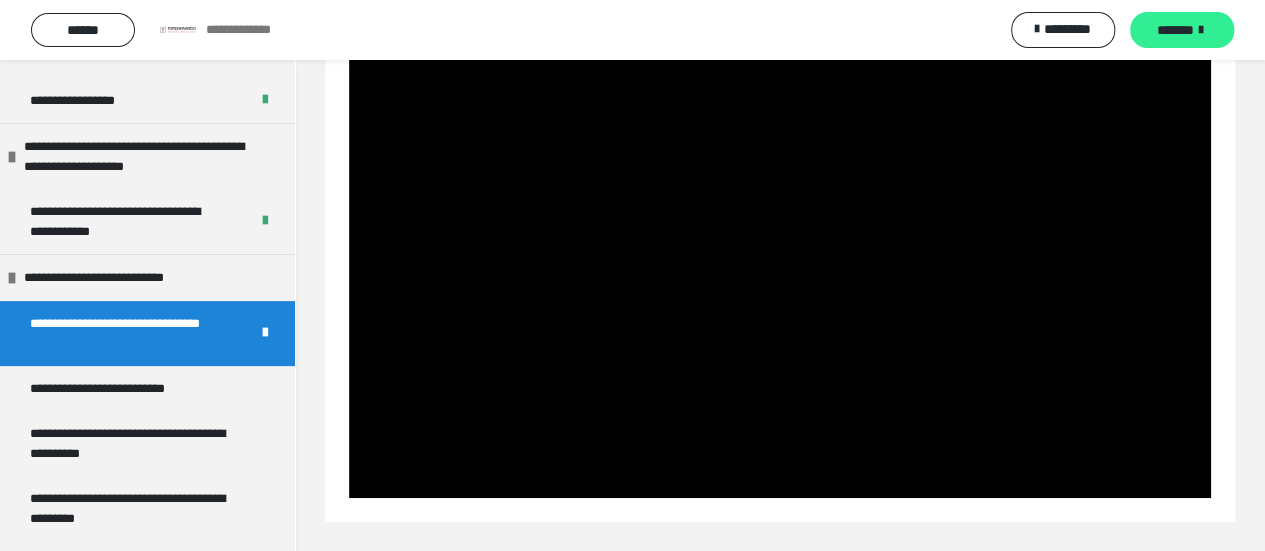 click on "*******" at bounding box center (1175, 30) 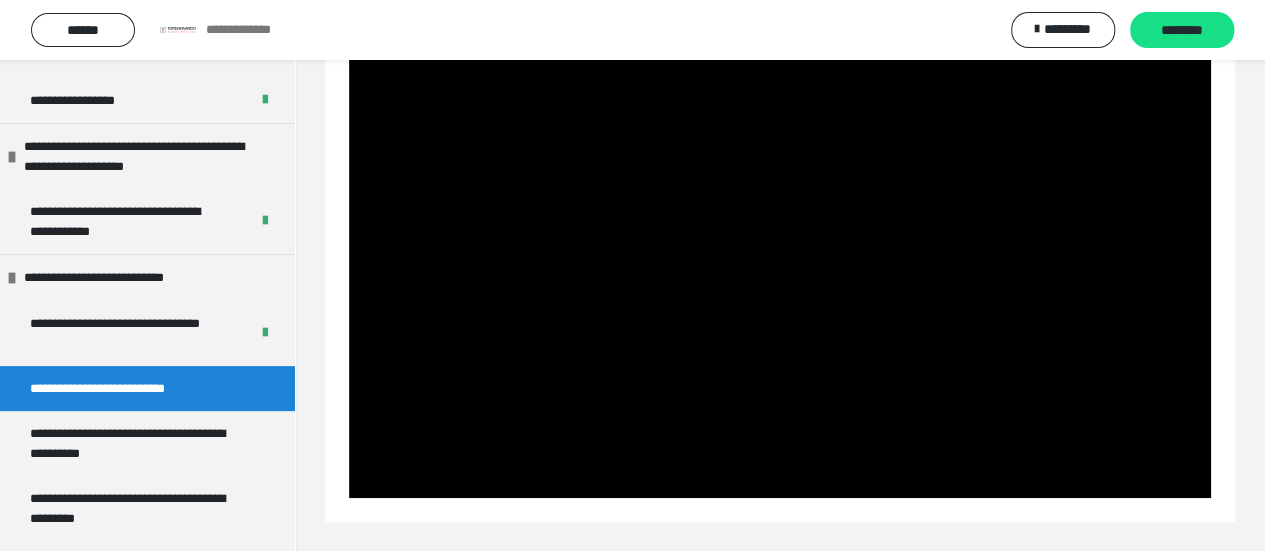 scroll, scrollTop: 60, scrollLeft: 0, axis: vertical 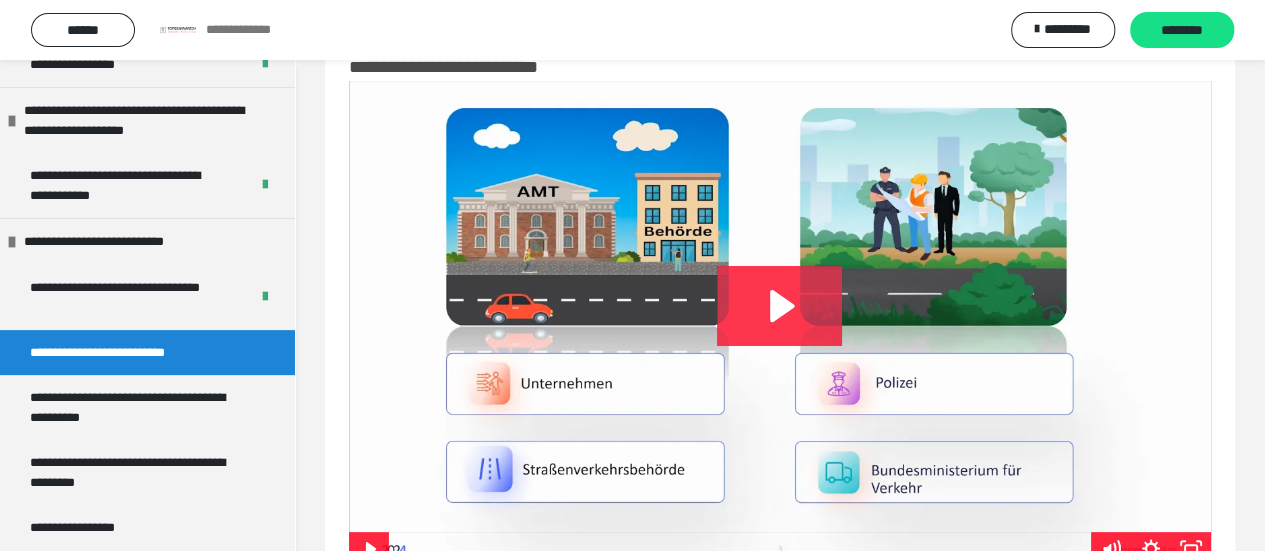 click 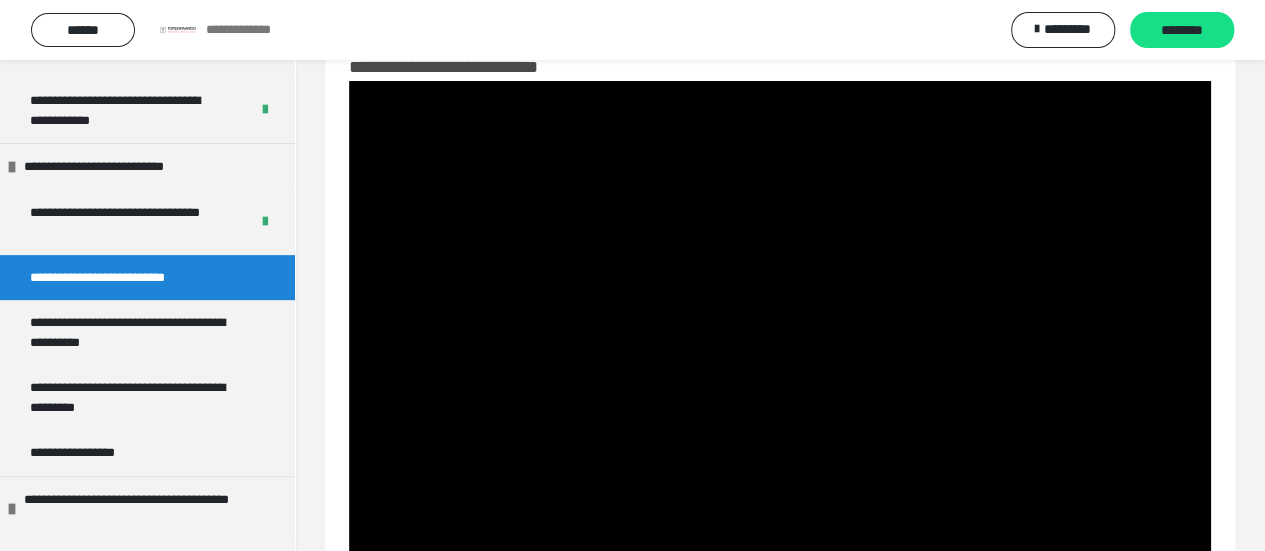 scroll, scrollTop: 360, scrollLeft: 0, axis: vertical 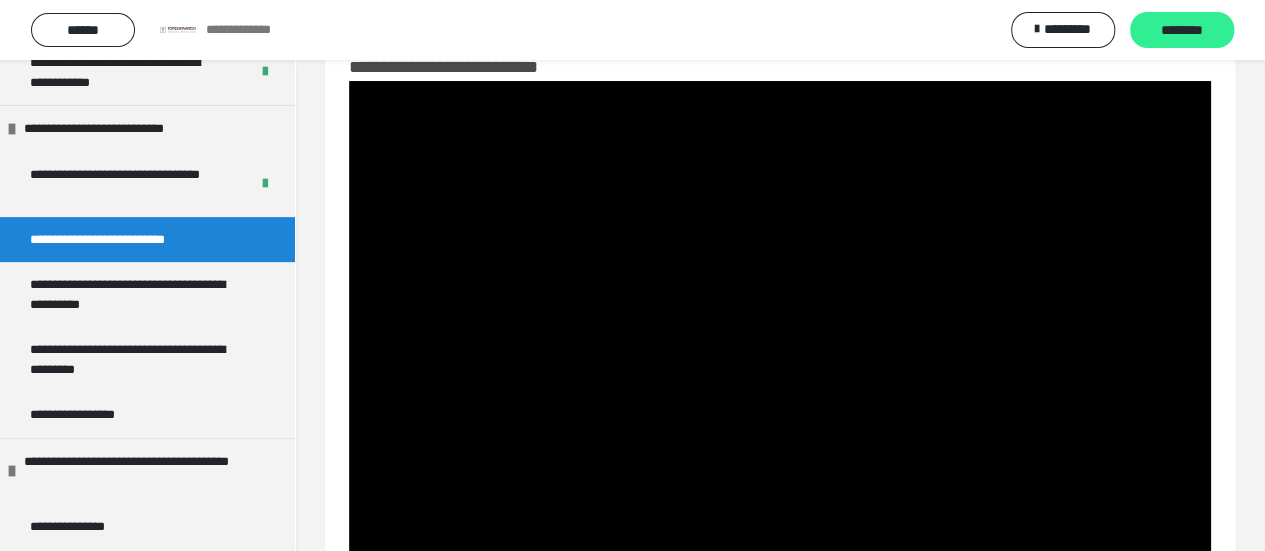 click on "********" at bounding box center [1182, 31] 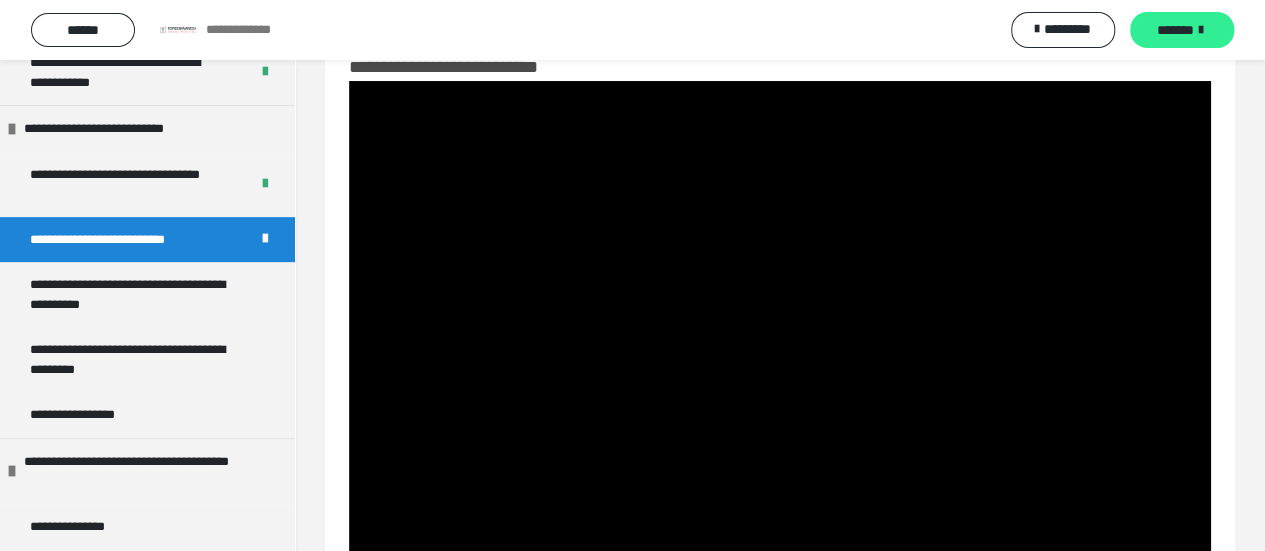click on "*******" at bounding box center [1175, 30] 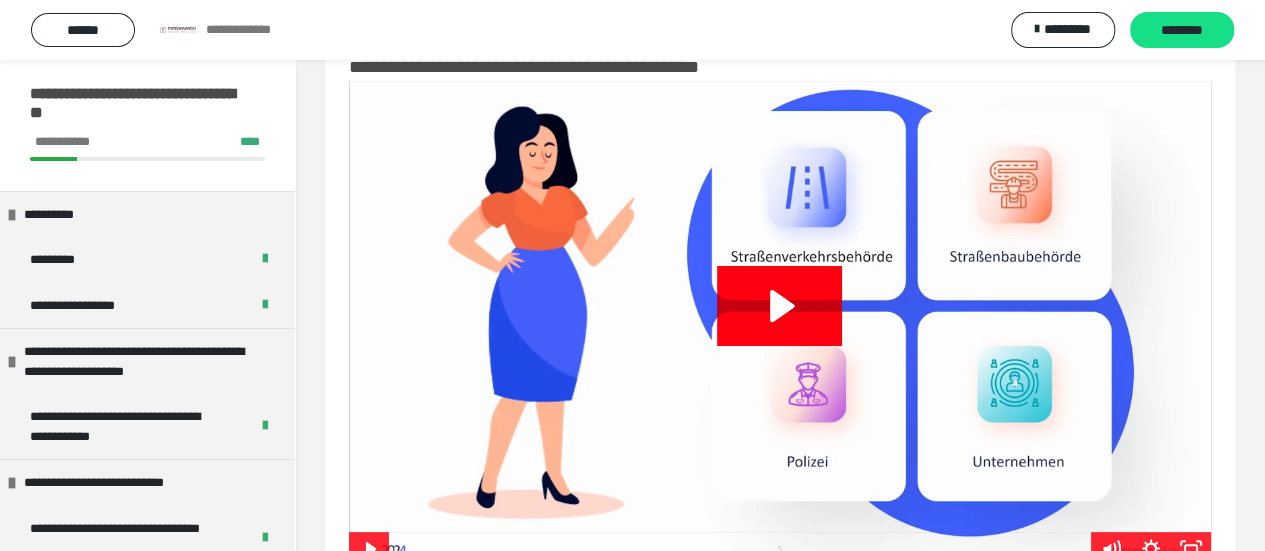 scroll, scrollTop: 0, scrollLeft: 0, axis: both 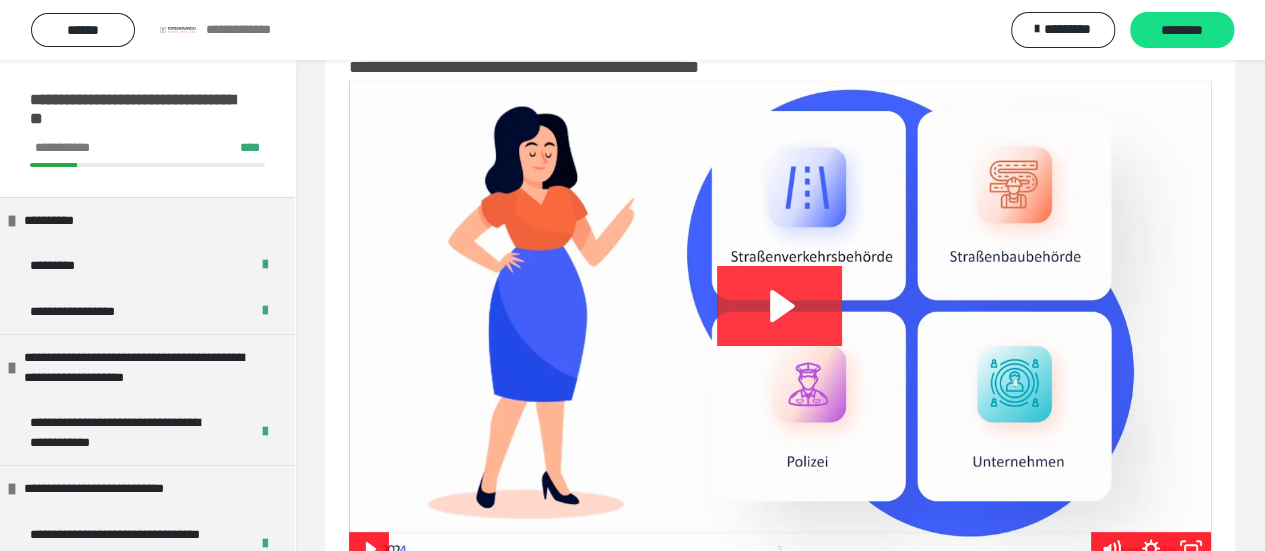 click 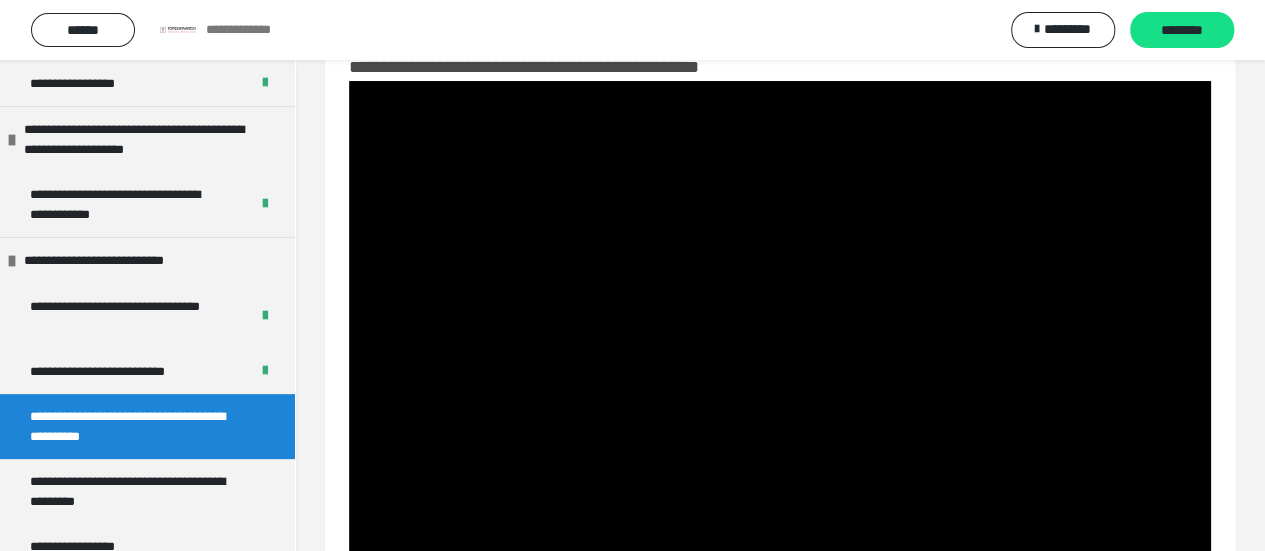 scroll, scrollTop: 233, scrollLeft: 0, axis: vertical 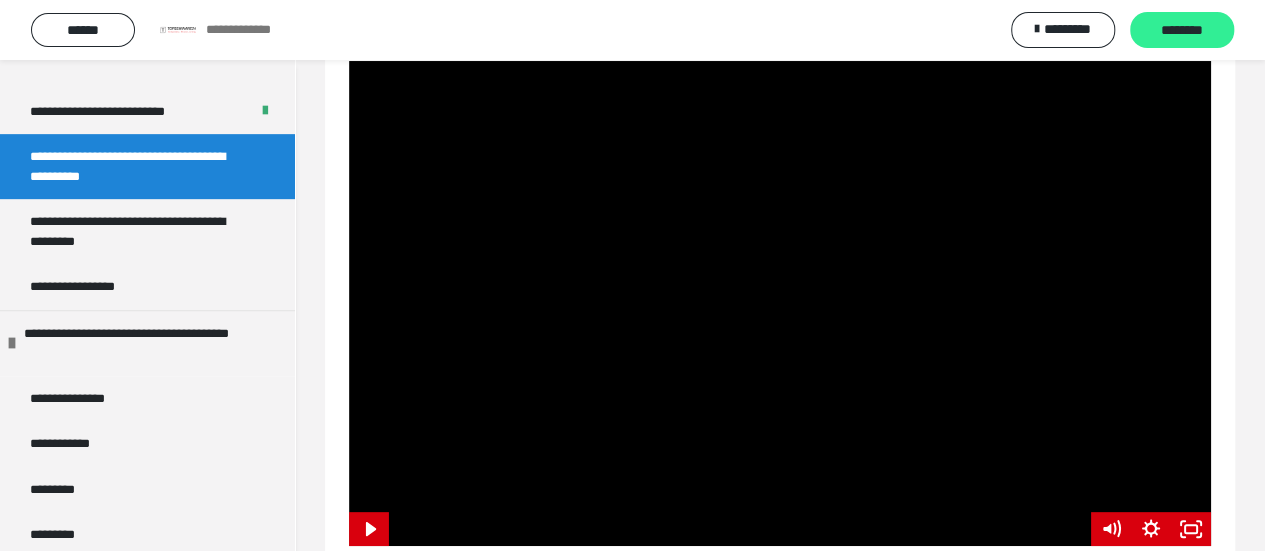 click on "********" at bounding box center [1182, 31] 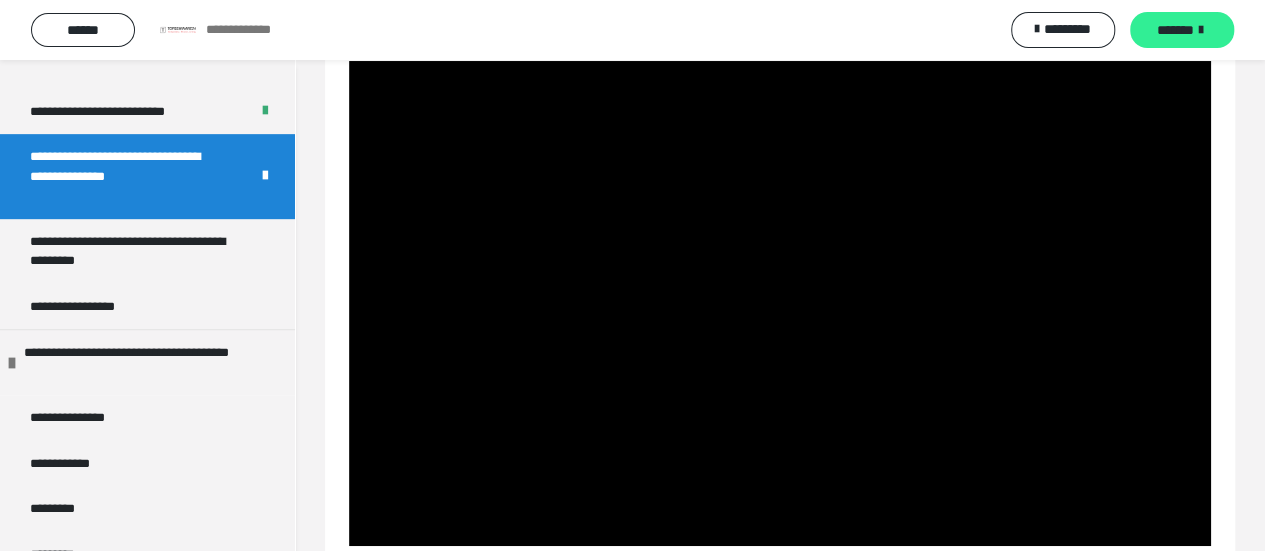 click on "*******" at bounding box center [1175, 30] 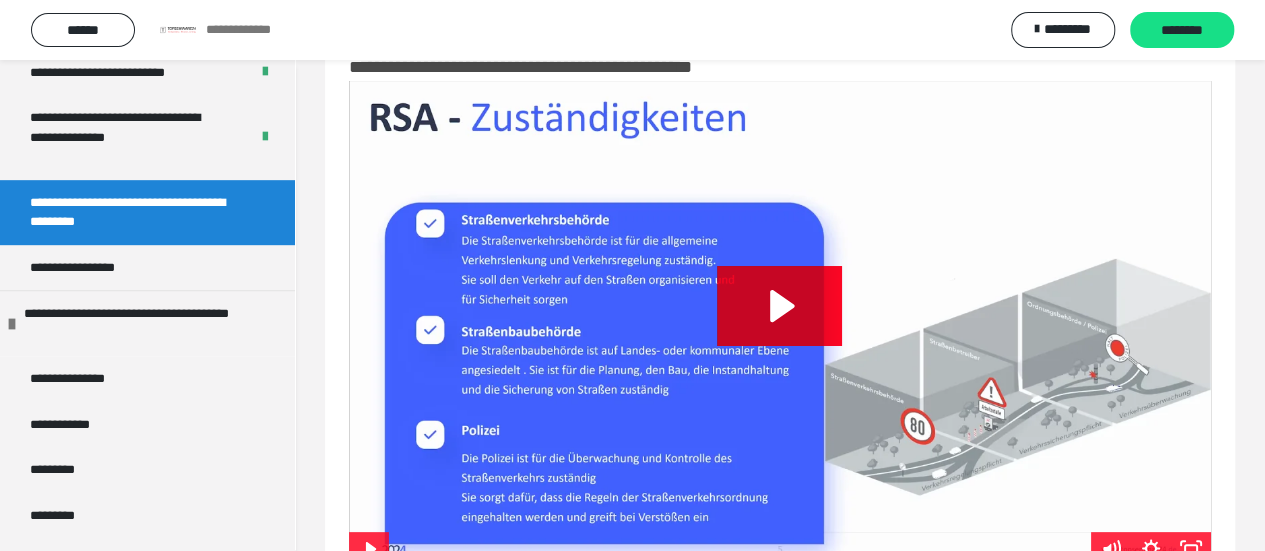 scroll, scrollTop: 530, scrollLeft: 0, axis: vertical 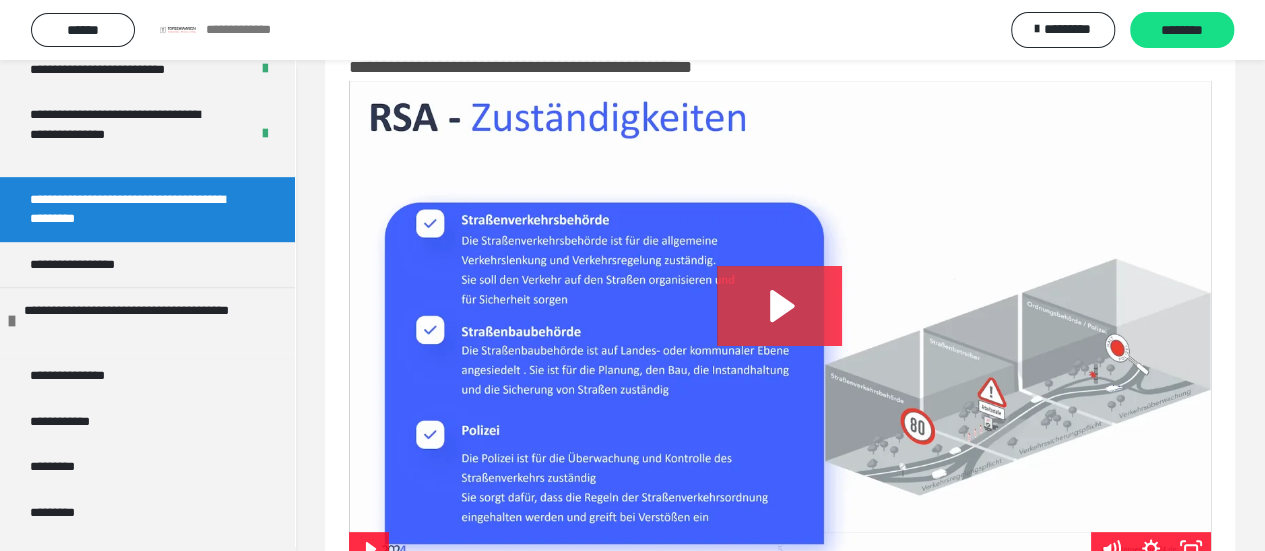 click 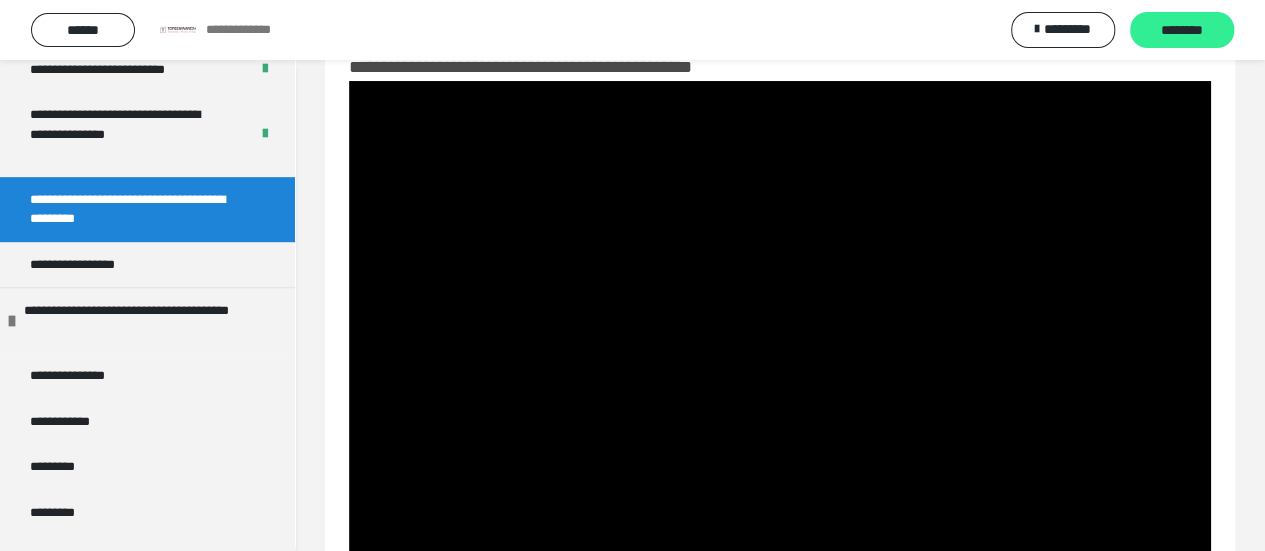 click on "********" at bounding box center (1182, 31) 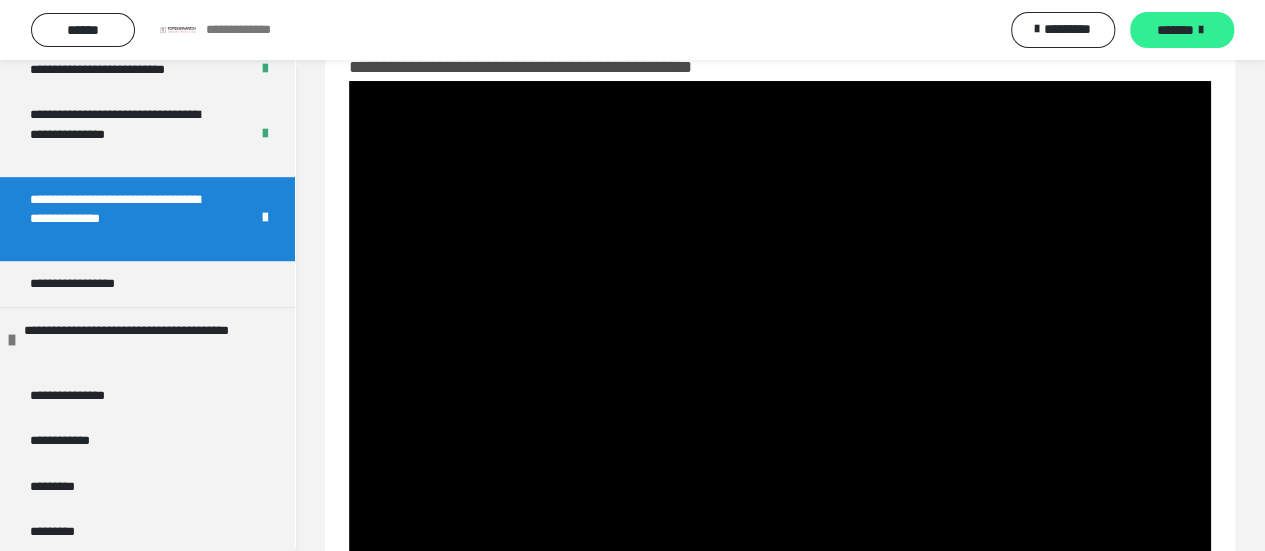 click on "*******" at bounding box center [1175, 30] 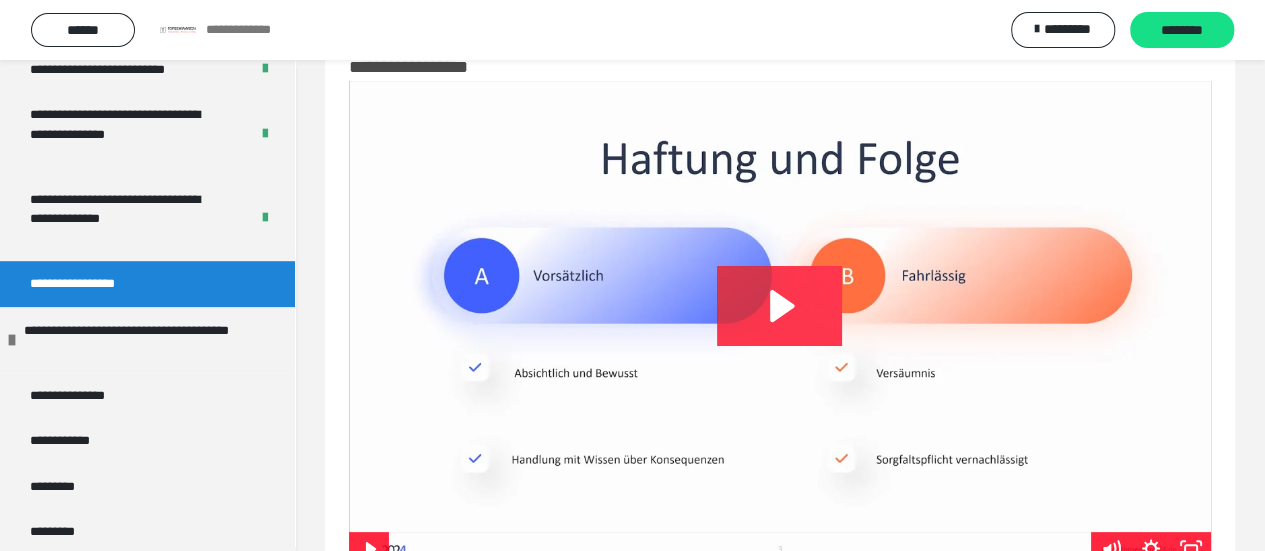click 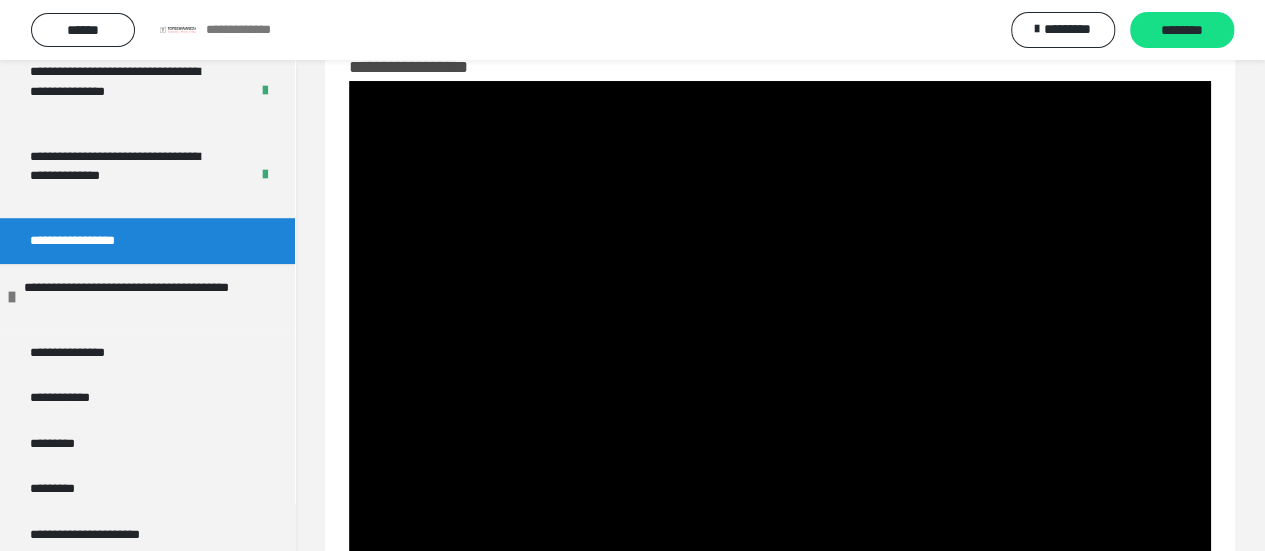 scroll, scrollTop: 580, scrollLeft: 0, axis: vertical 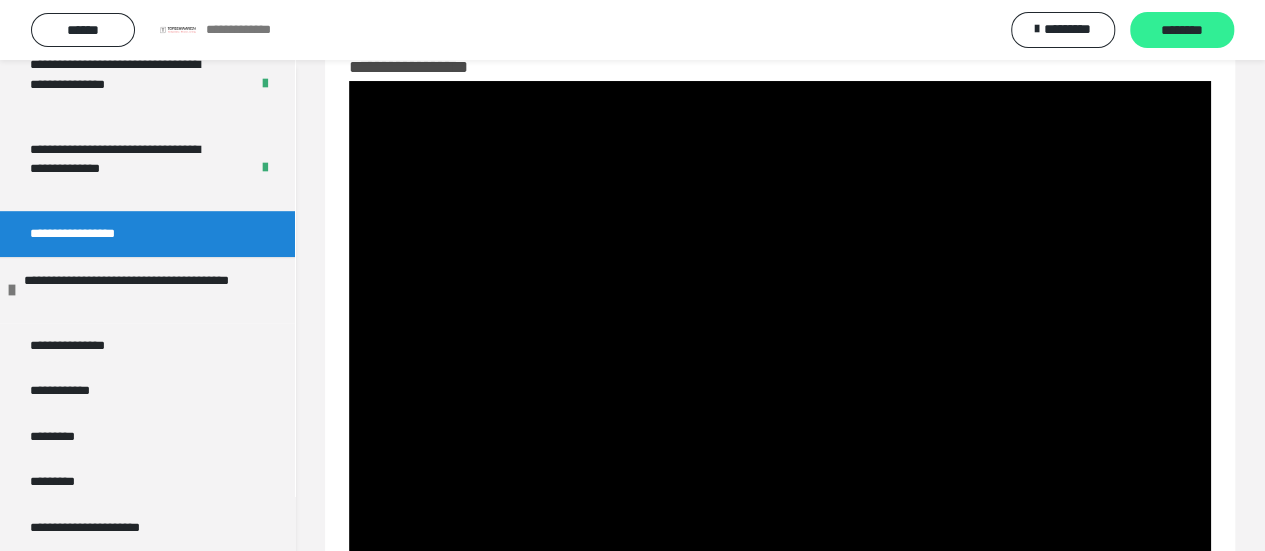 click on "********" at bounding box center (1182, 31) 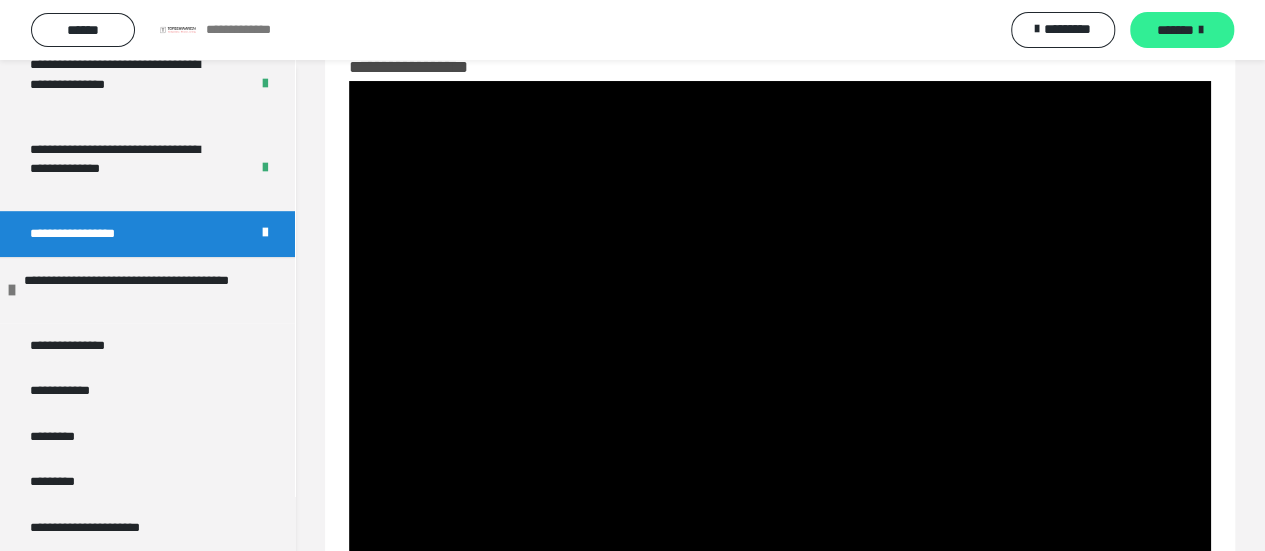 click on "*******" at bounding box center (1175, 30) 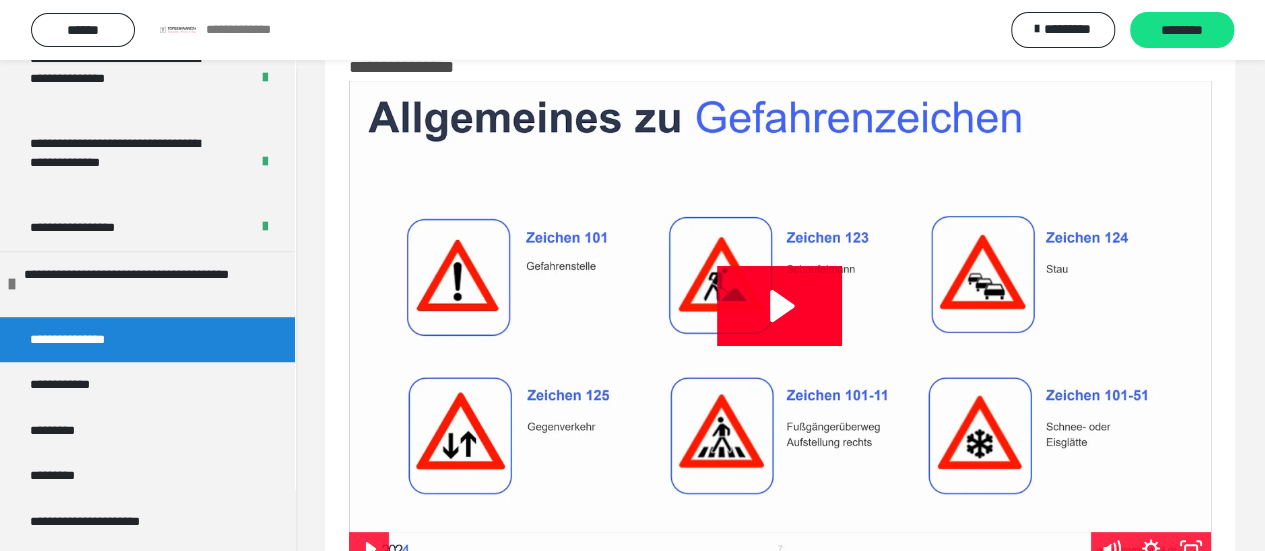 scroll, scrollTop: 629, scrollLeft: 0, axis: vertical 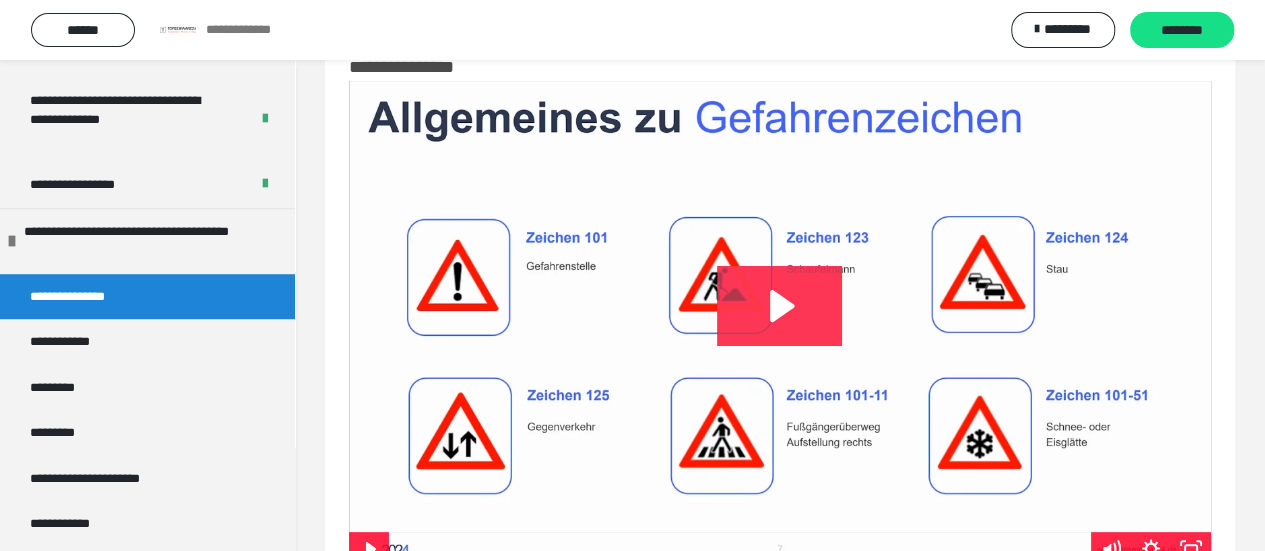 click 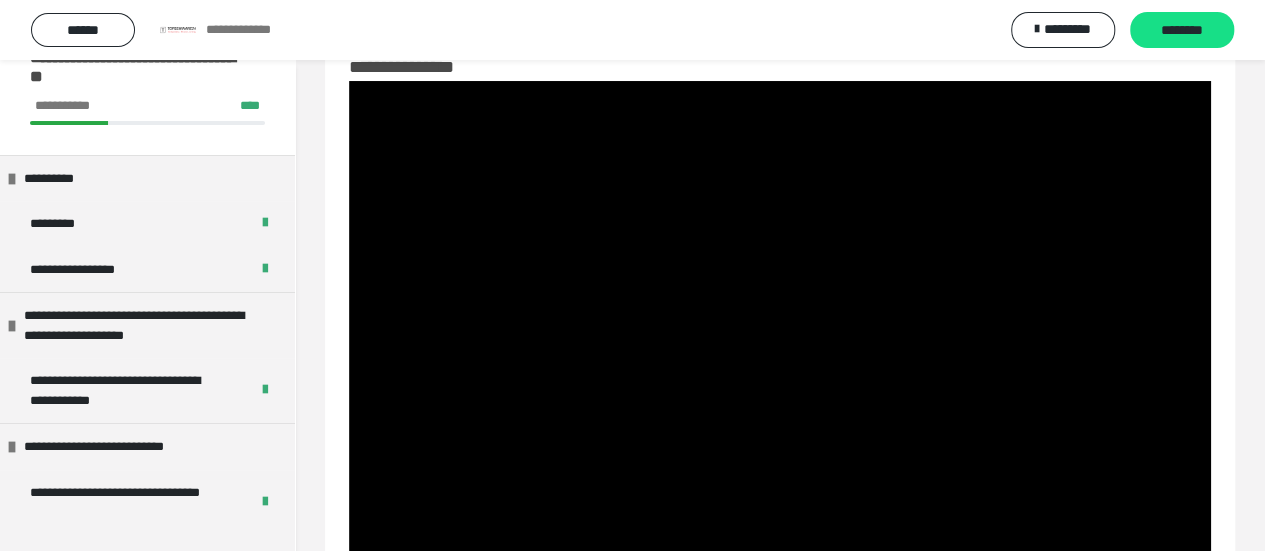 scroll, scrollTop: 0, scrollLeft: 0, axis: both 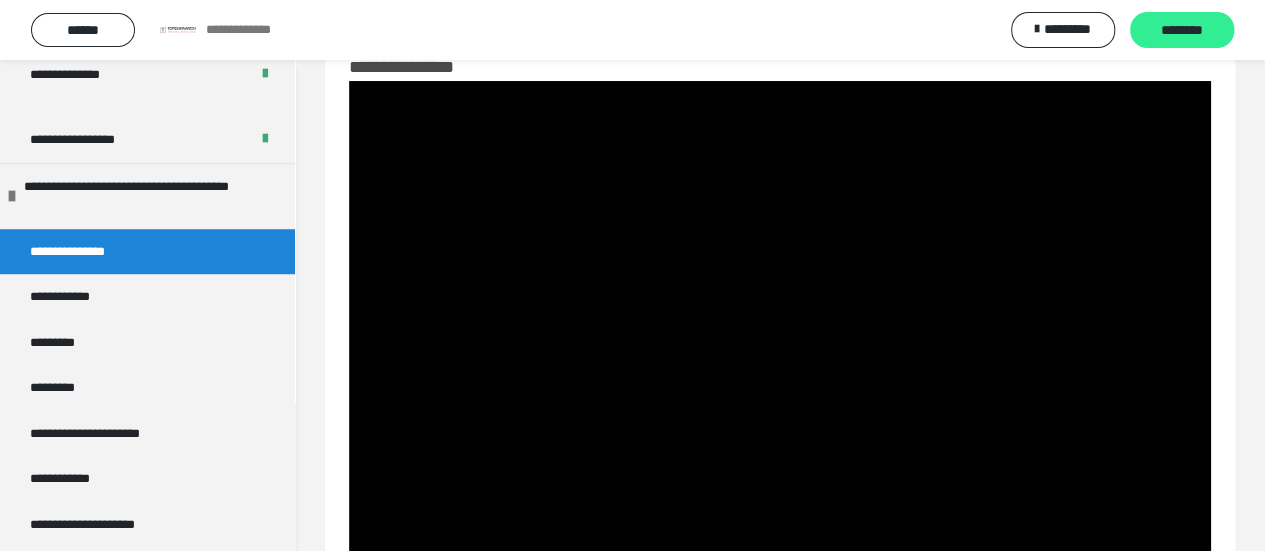 click on "********" at bounding box center (1182, 31) 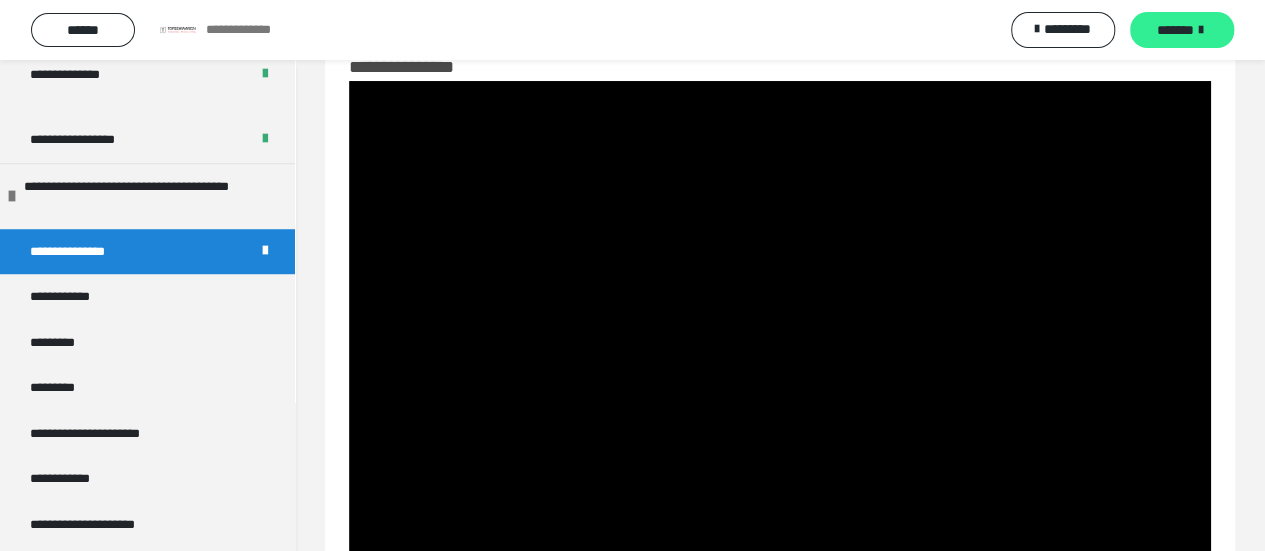 click on "*******" at bounding box center (1175, 30) 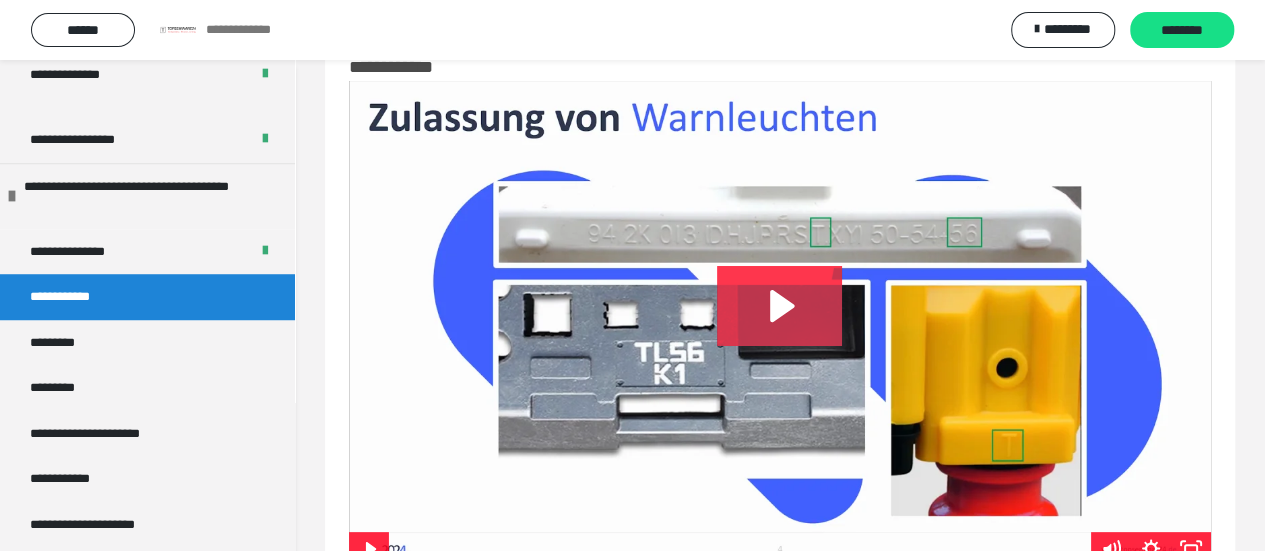 click 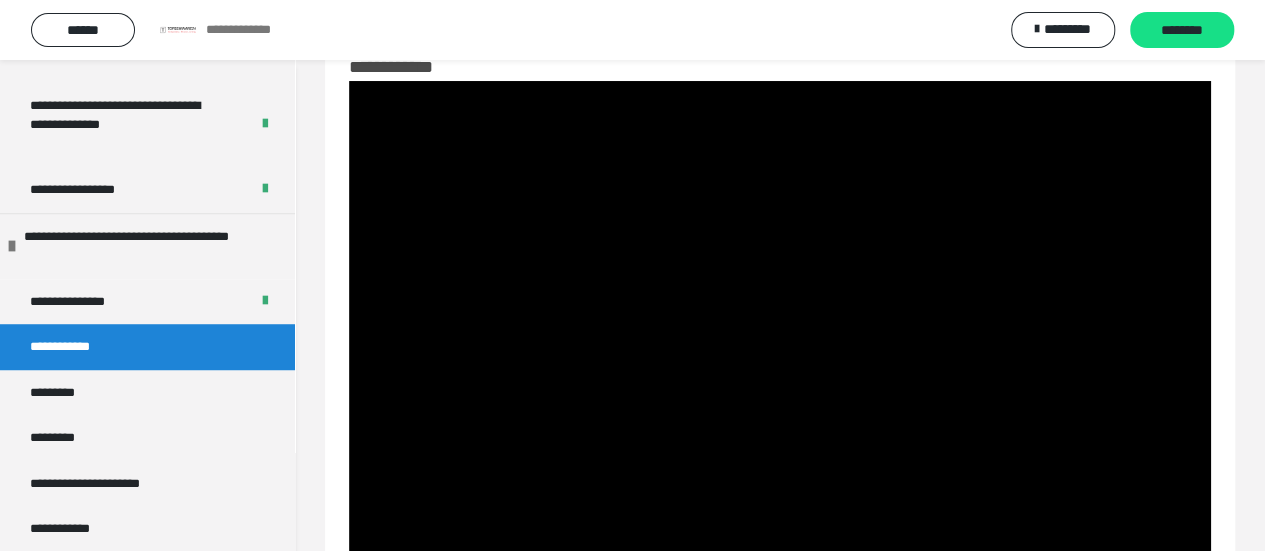 scroll, scrollTop: 680, scrollLeft: 0, axis: vertical 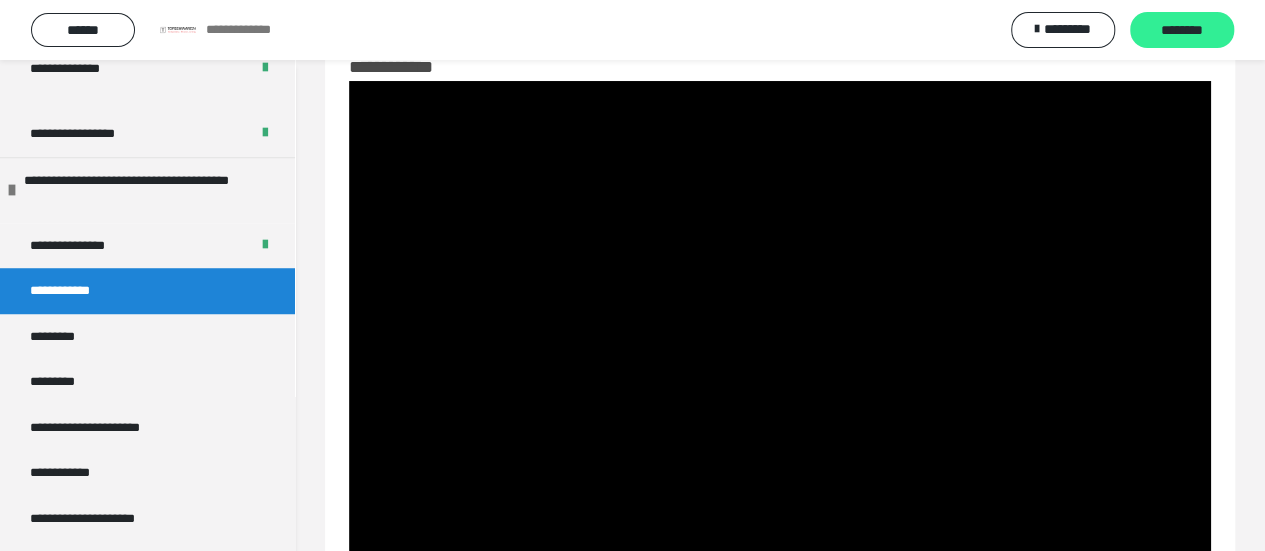 click on "********" at bounding box center [1182, 31] 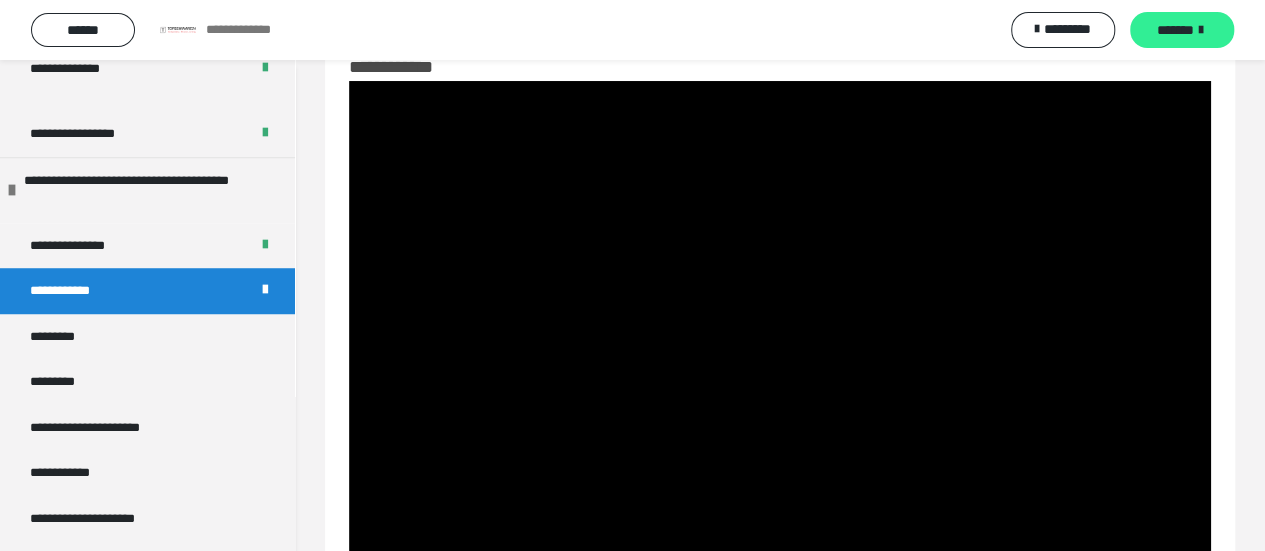 click on "*******" at bounding box center [1175, 30] 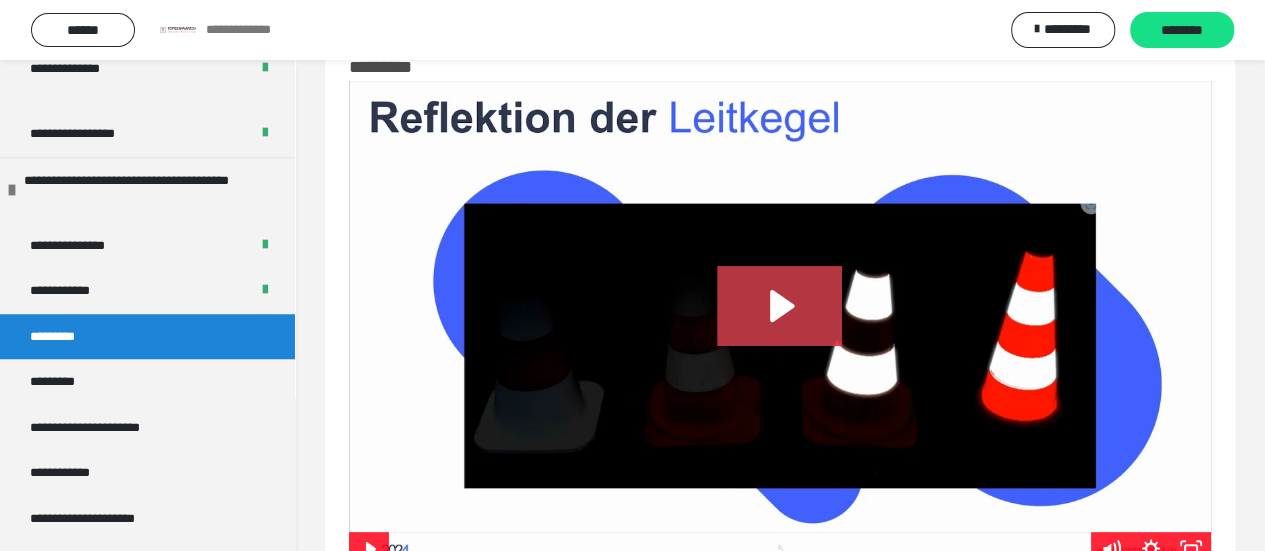 click 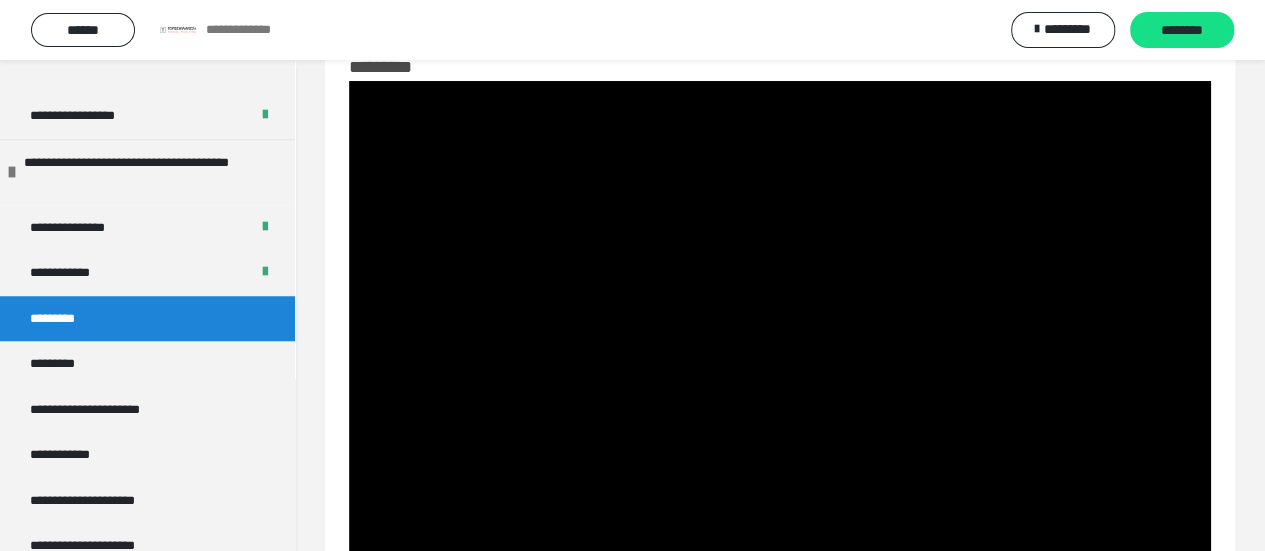 scroll, scrollTop: 746, scrollLeft: 0, axis: vertical 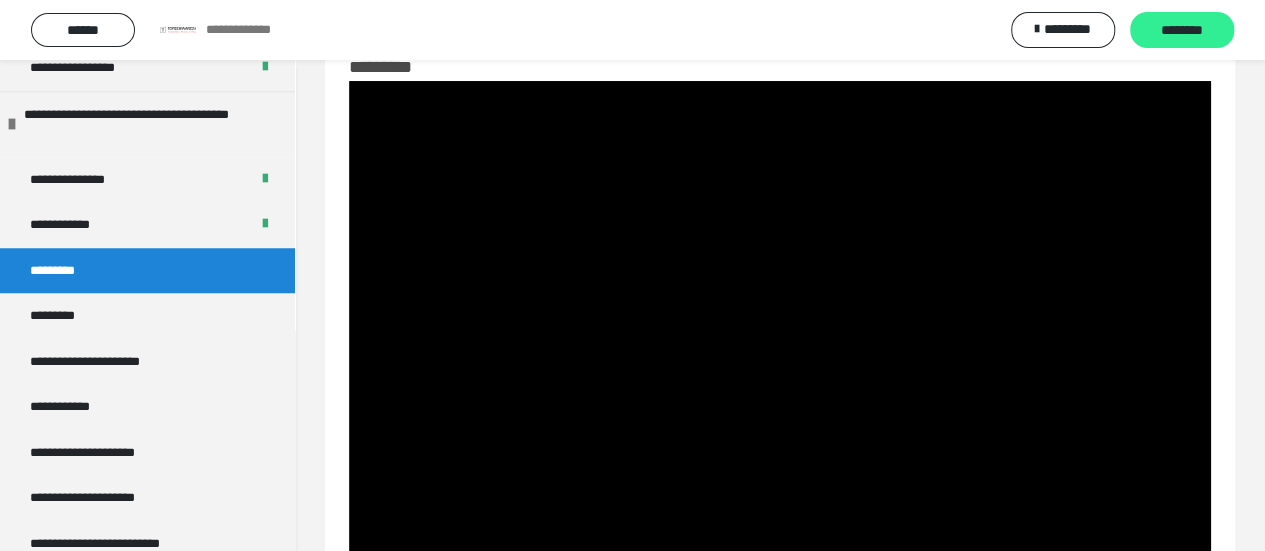 click on "********" at bounding box center [1182, 31] 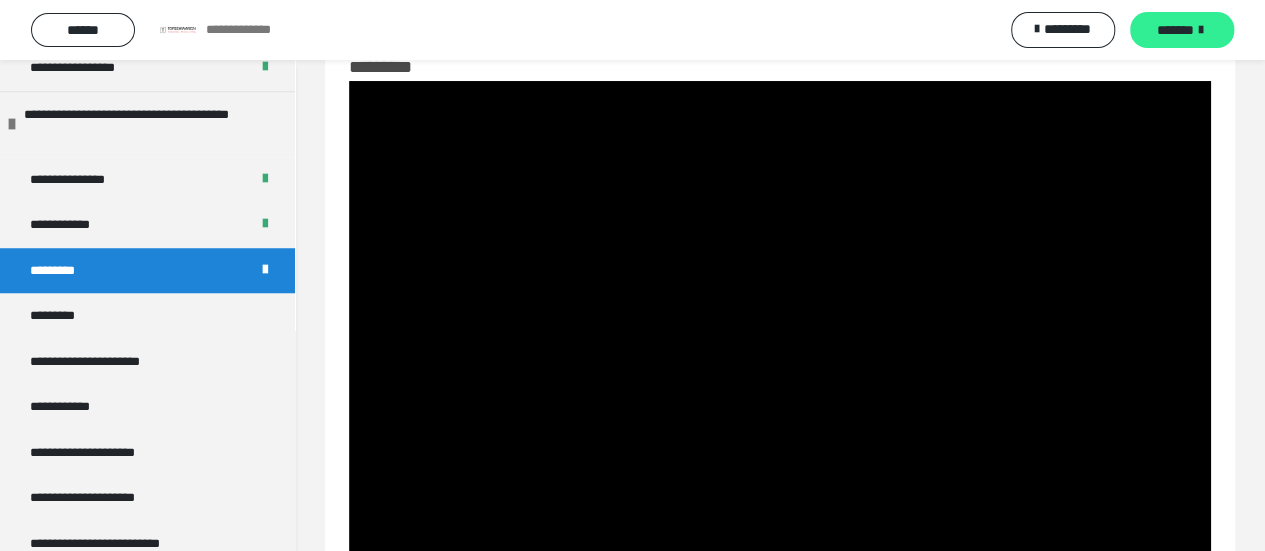click on "*******" at bounding box center (1175, 30) 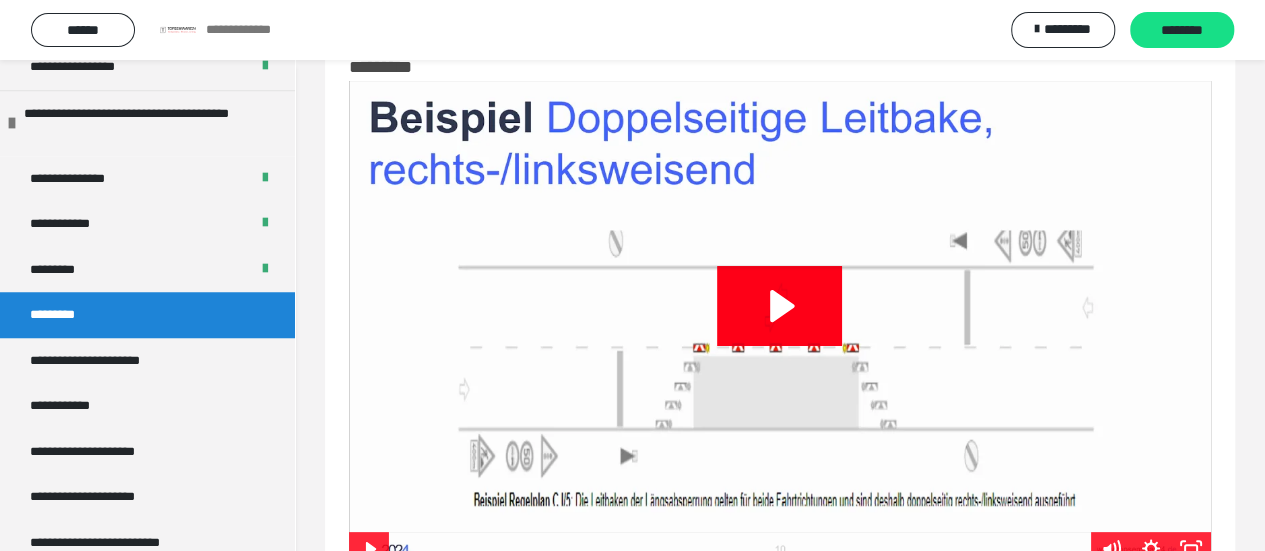 scroll, scrollTop: 749, scrollLeft: 0, axis: vertical 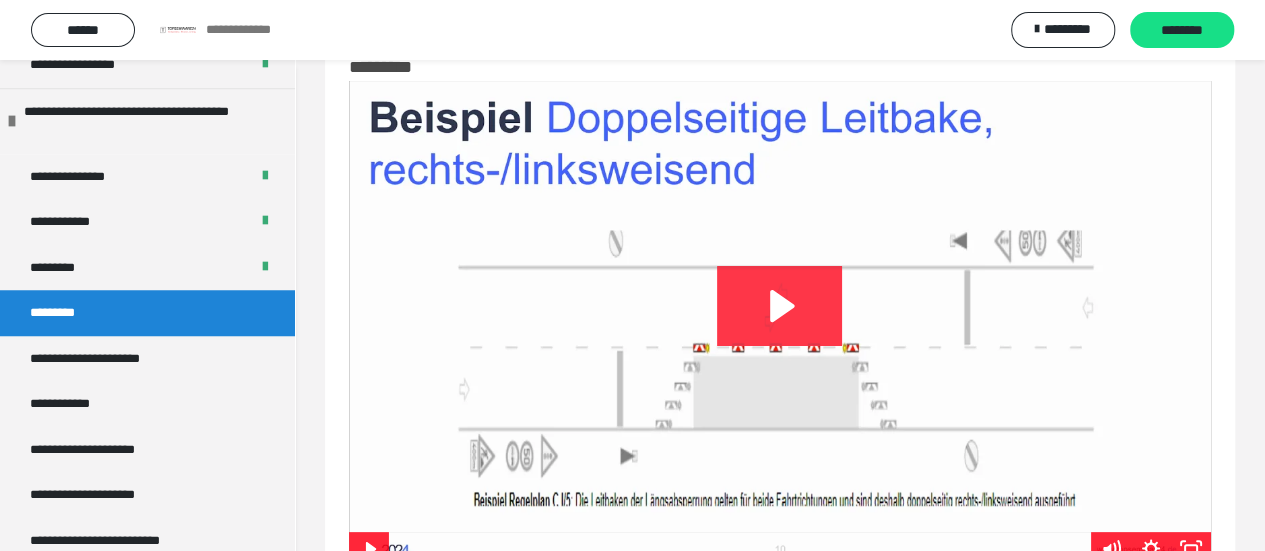 click 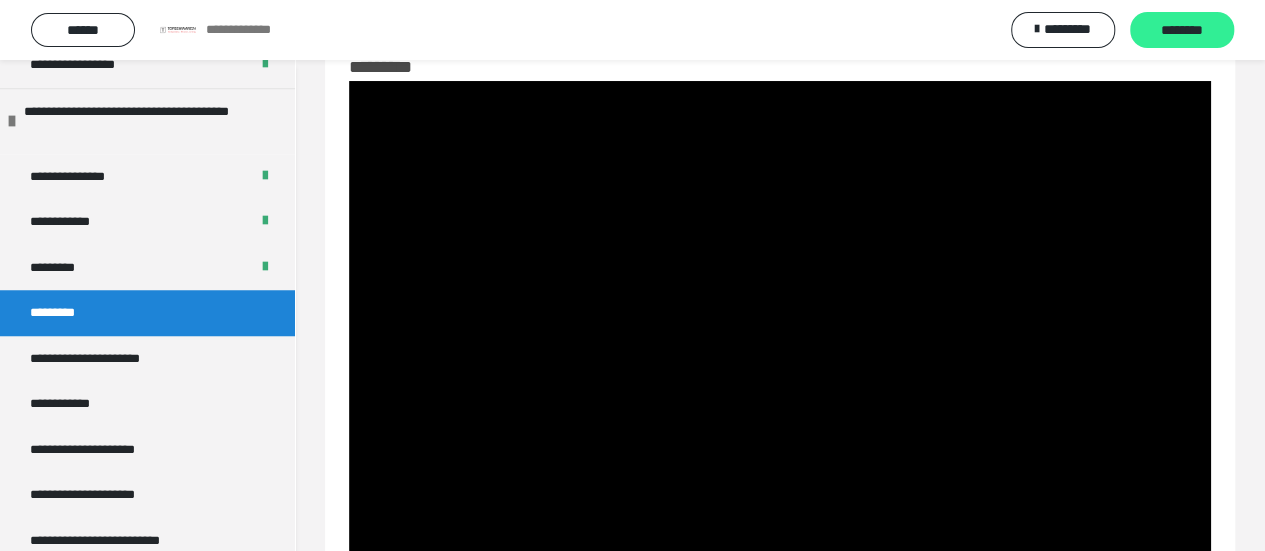click on "********" at bounding box center [1182, 31] 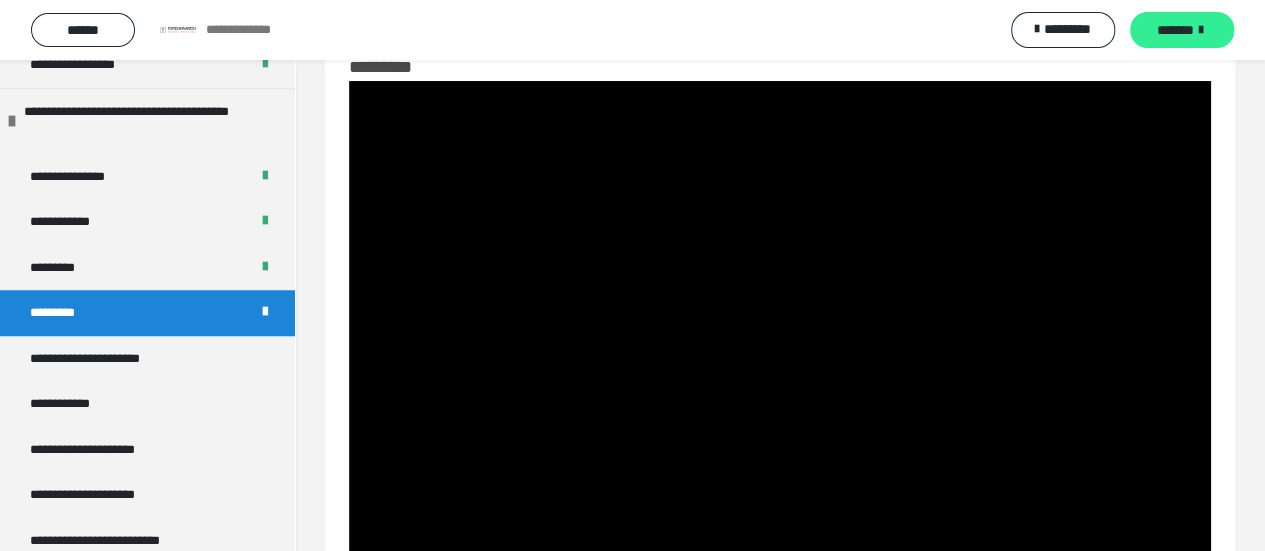 click on "*******" at bounding box center [1175, 30] 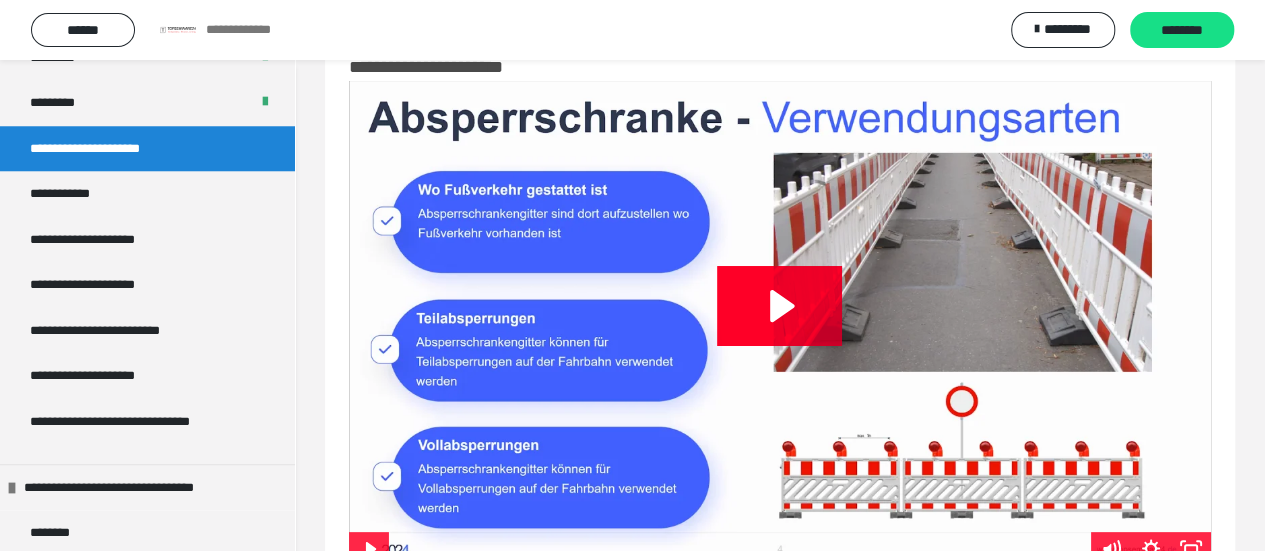 scroll, scrollTop: 978, scrollLeft: 0, axis: vertical 